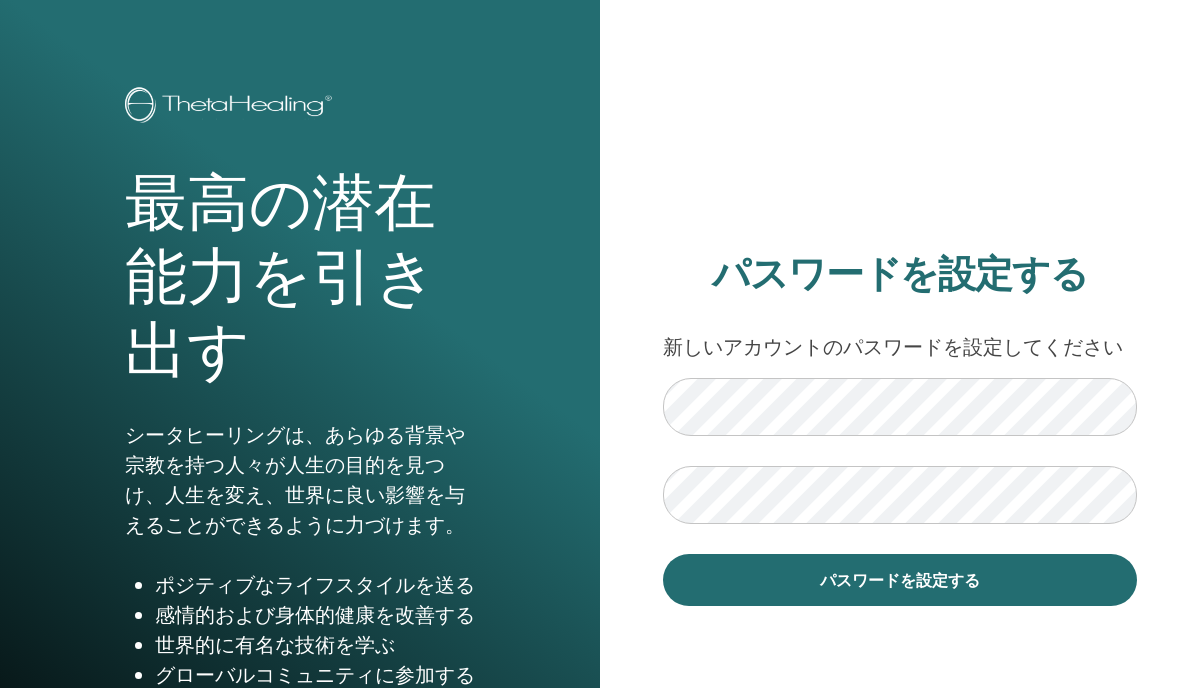 scroll, scrollTop: 52, scrollLeft: 0, axis: vertical 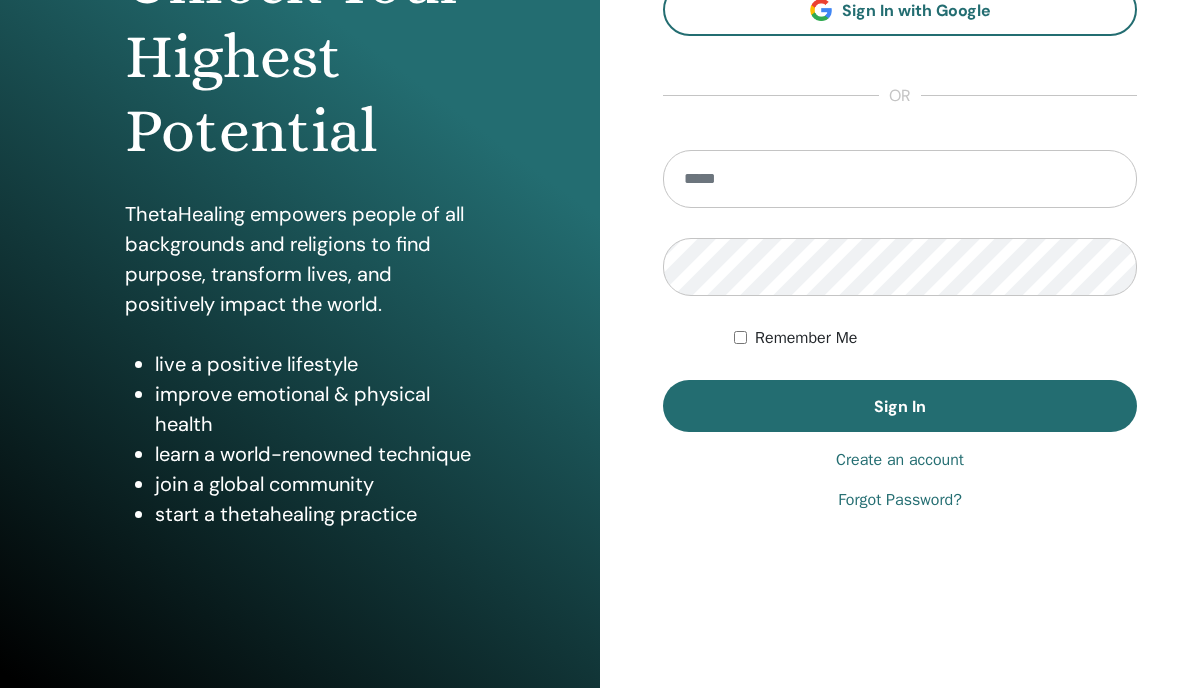 click at bounding box center (900, 179) 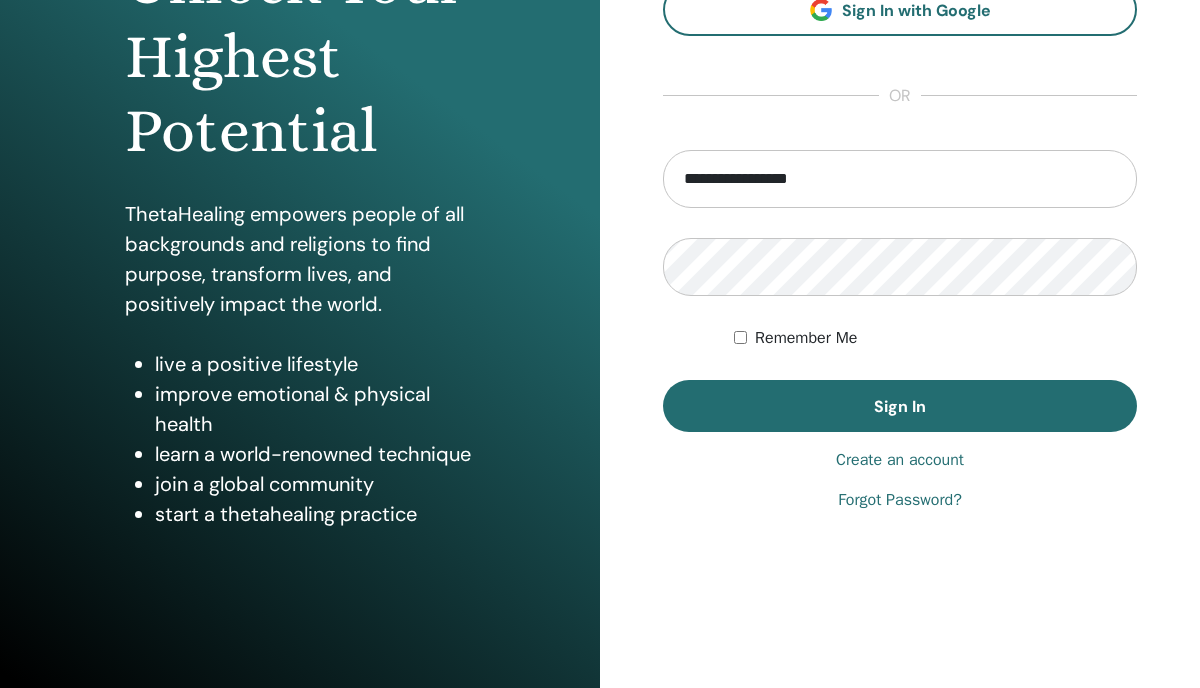 type on "**********" 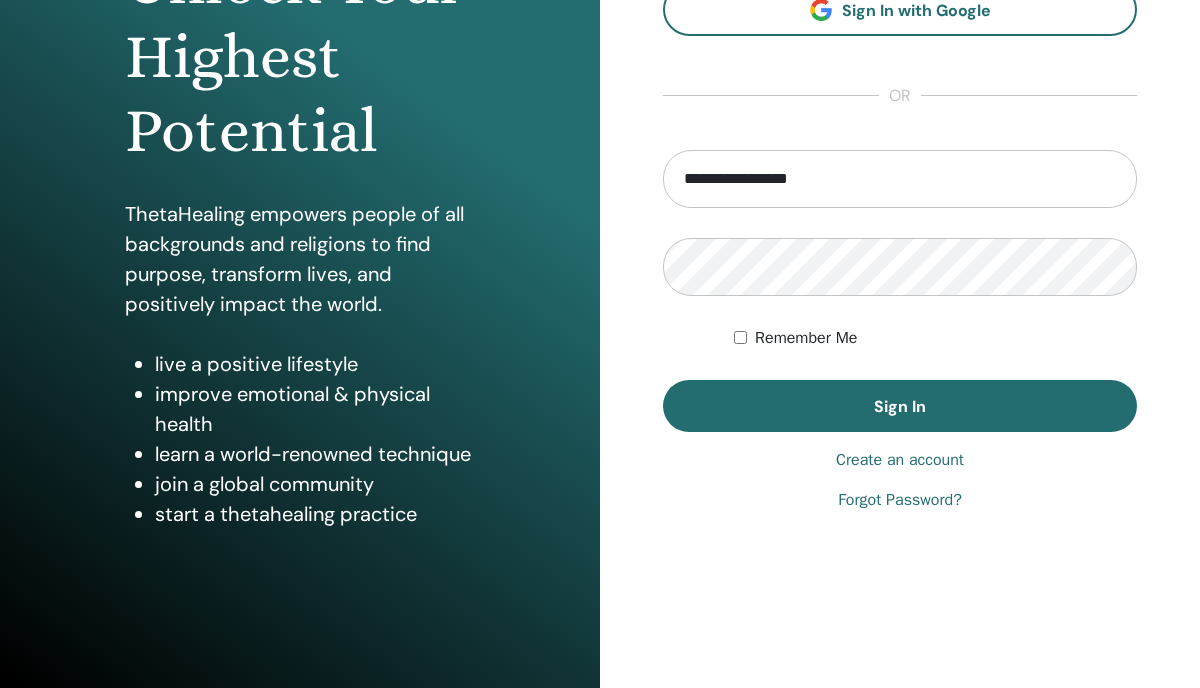 click on "Remember Me" at bounding box center [806, 338] 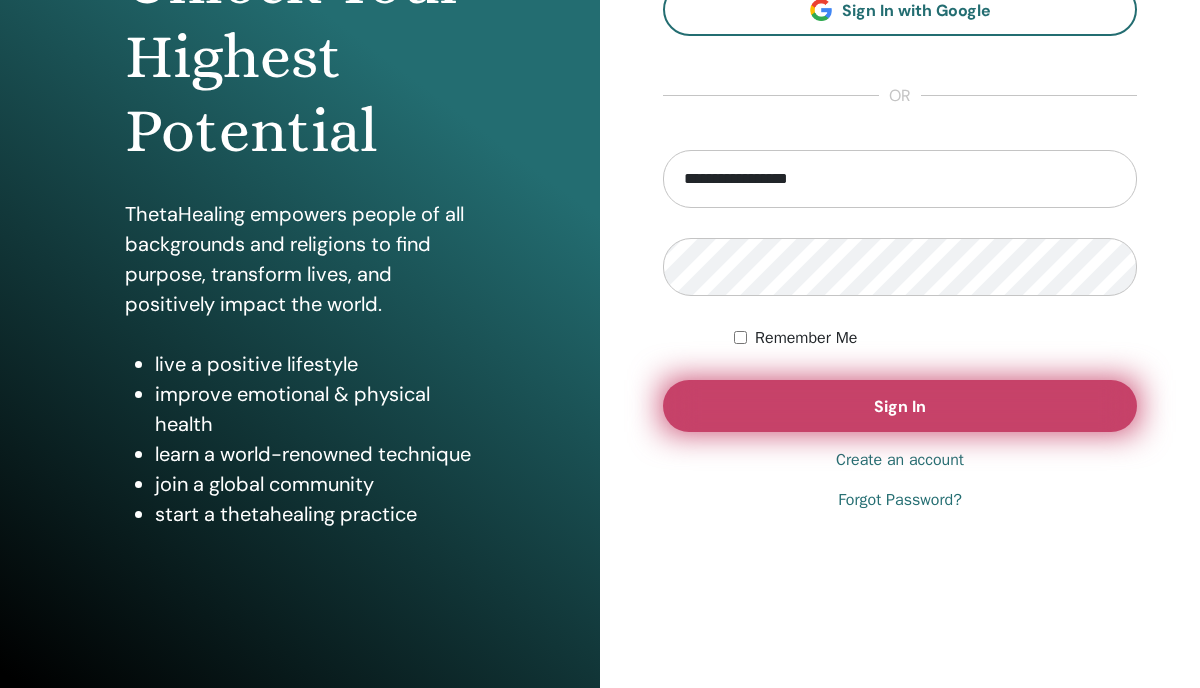 click on "Sign In" at bounding box center [900, 406] 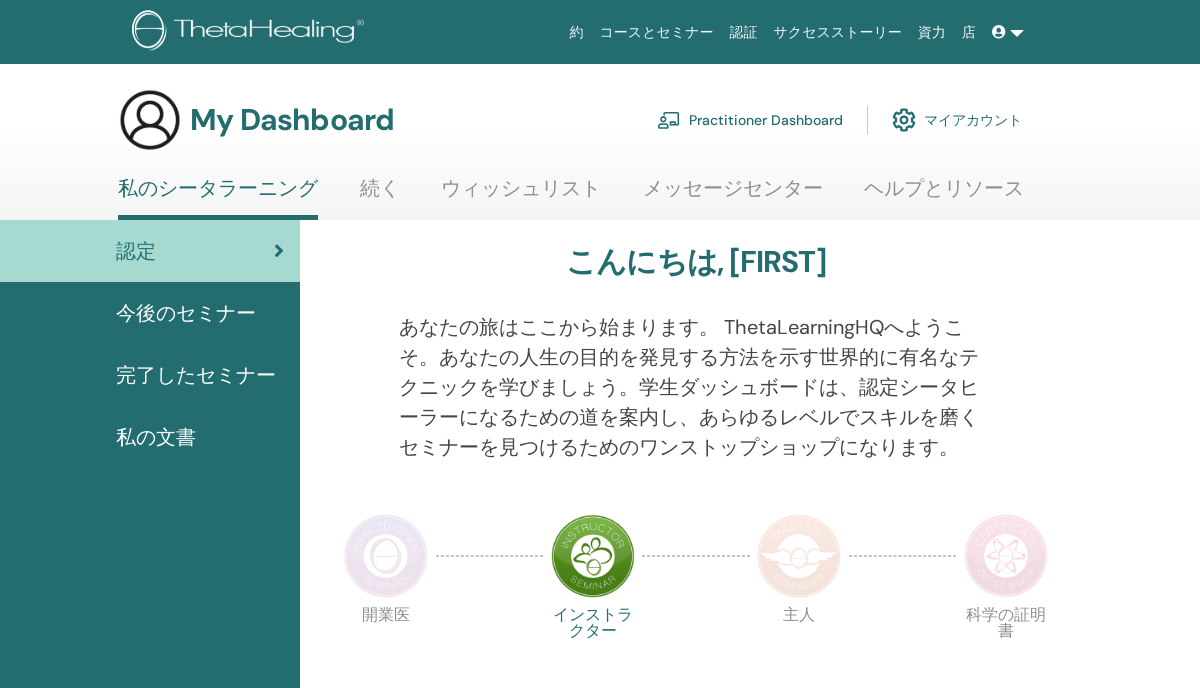 scroll, scrollTop: 0, scrollLeft: 0, axis: both 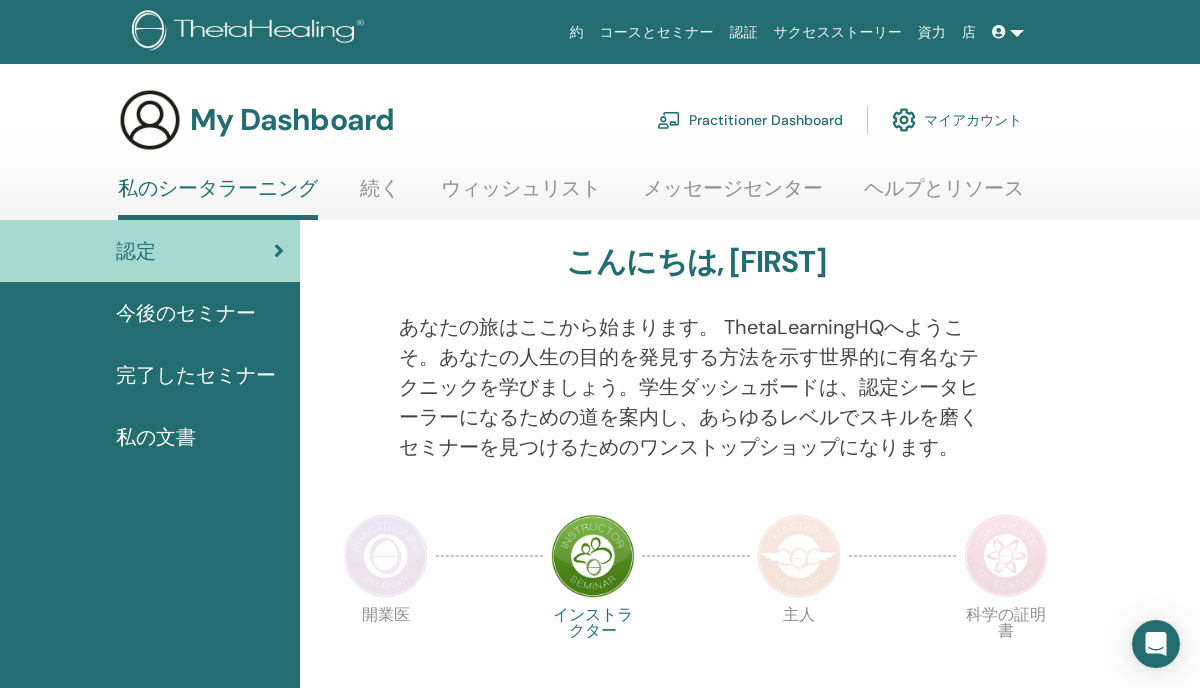 click at bounding box center (1008, 32) 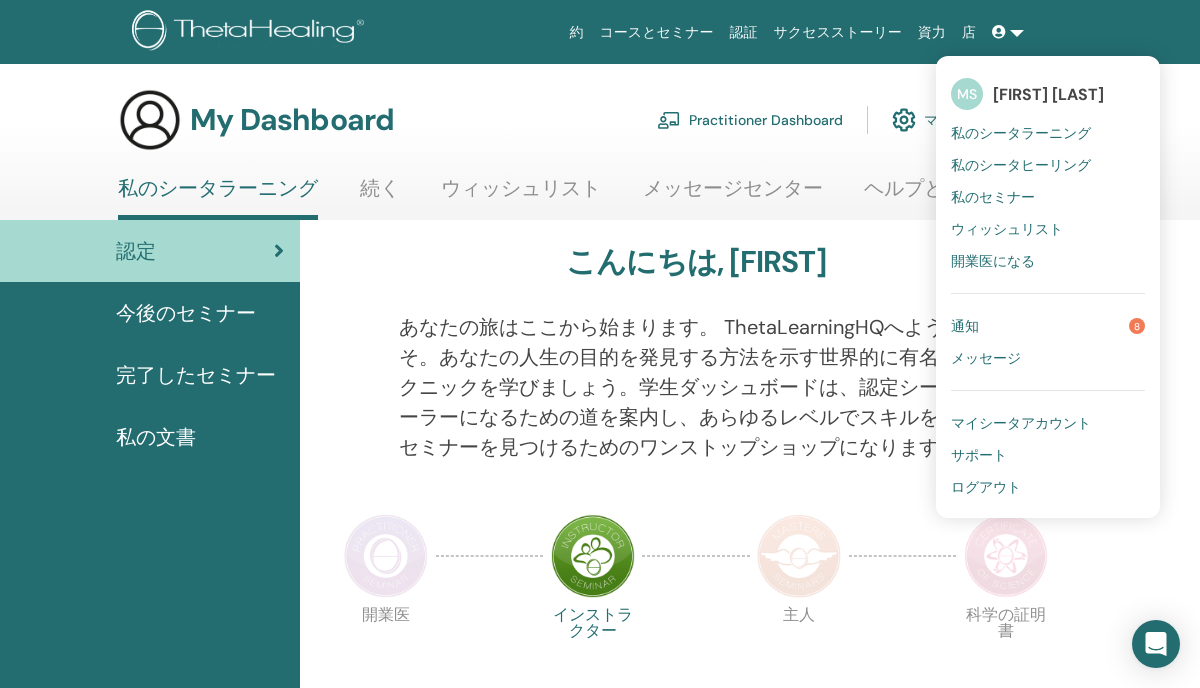 click on "私のシータラーニング" at bounding box center [1021, 133] 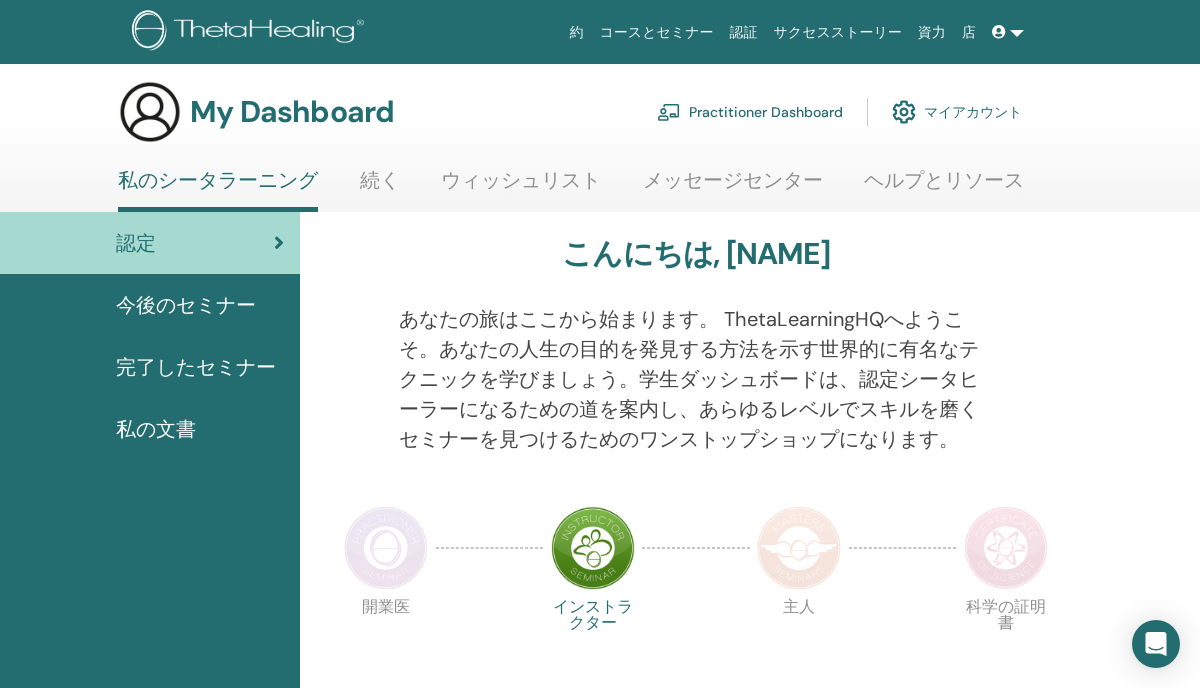 scroll, scrollTop: 0, scrollLeft: 0, axis: both 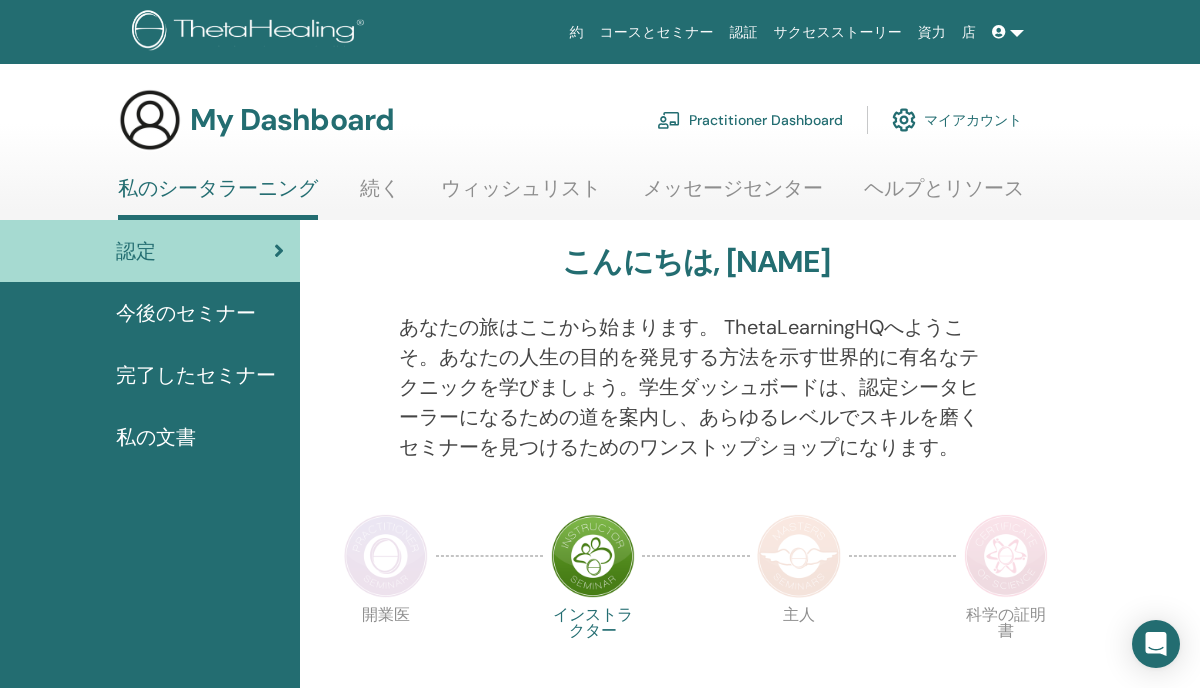 click on "完了したセミナー" at bounding box center (196, 375) 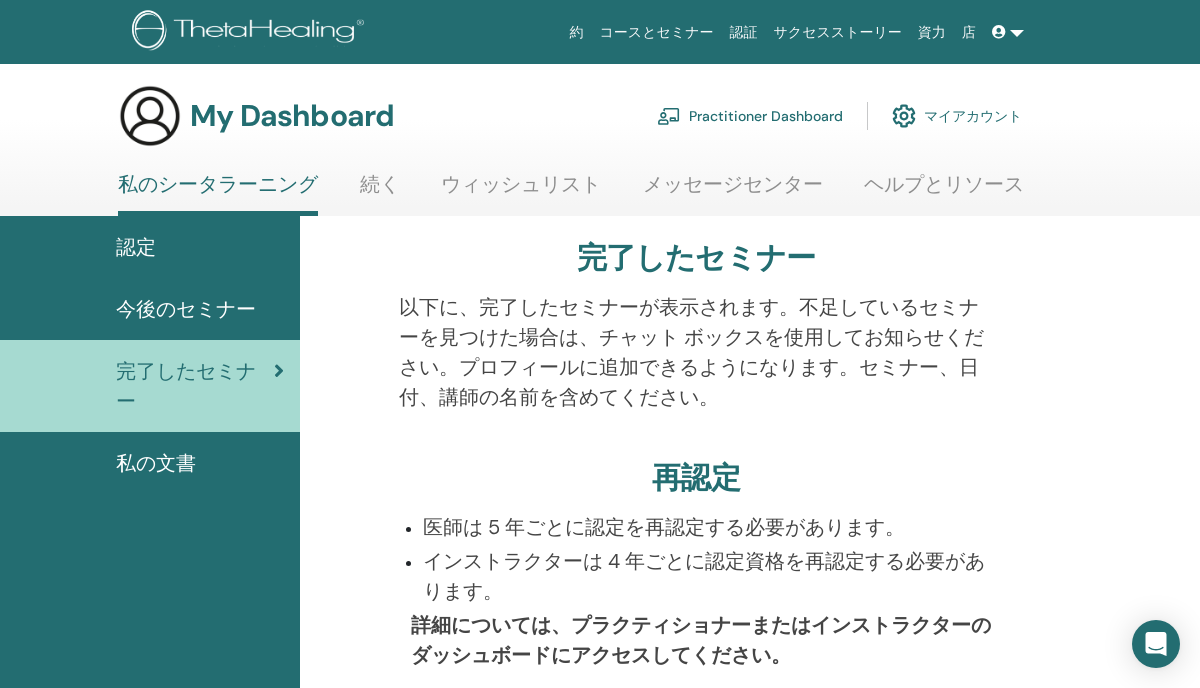 scroll, scrollTop: 0, scrollLeft: 0, axis: both 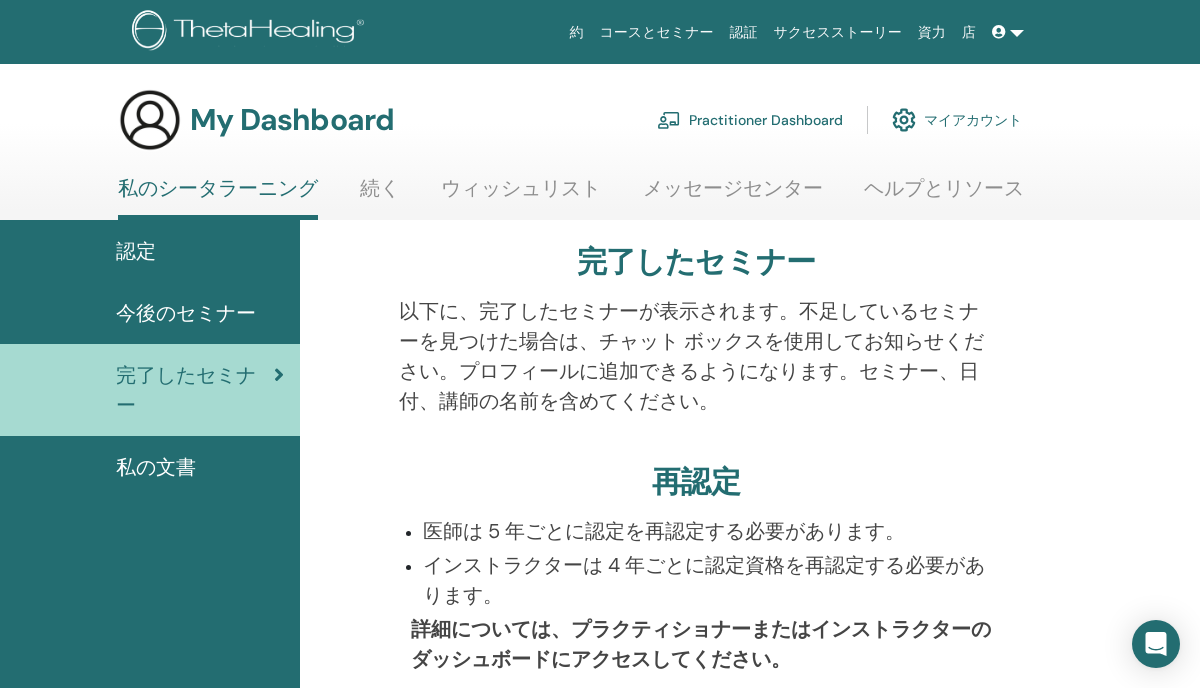 click at bounding box center [1008, 32] 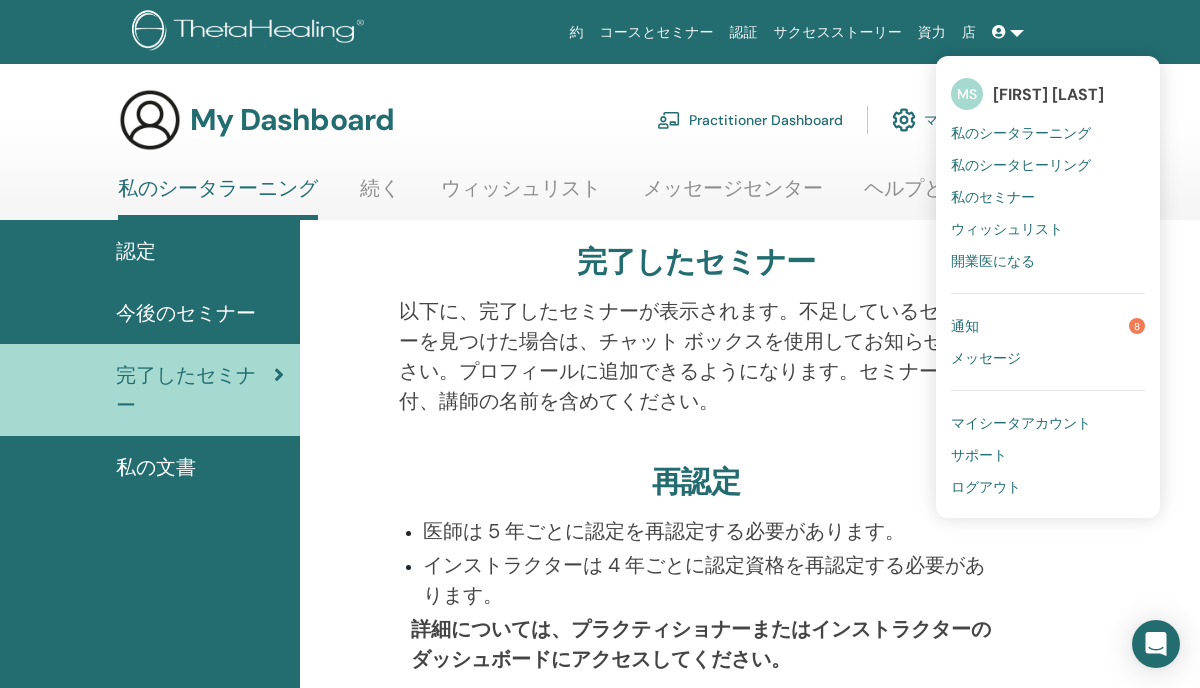 click on "ログアウト" at bounding box center (986, 487) 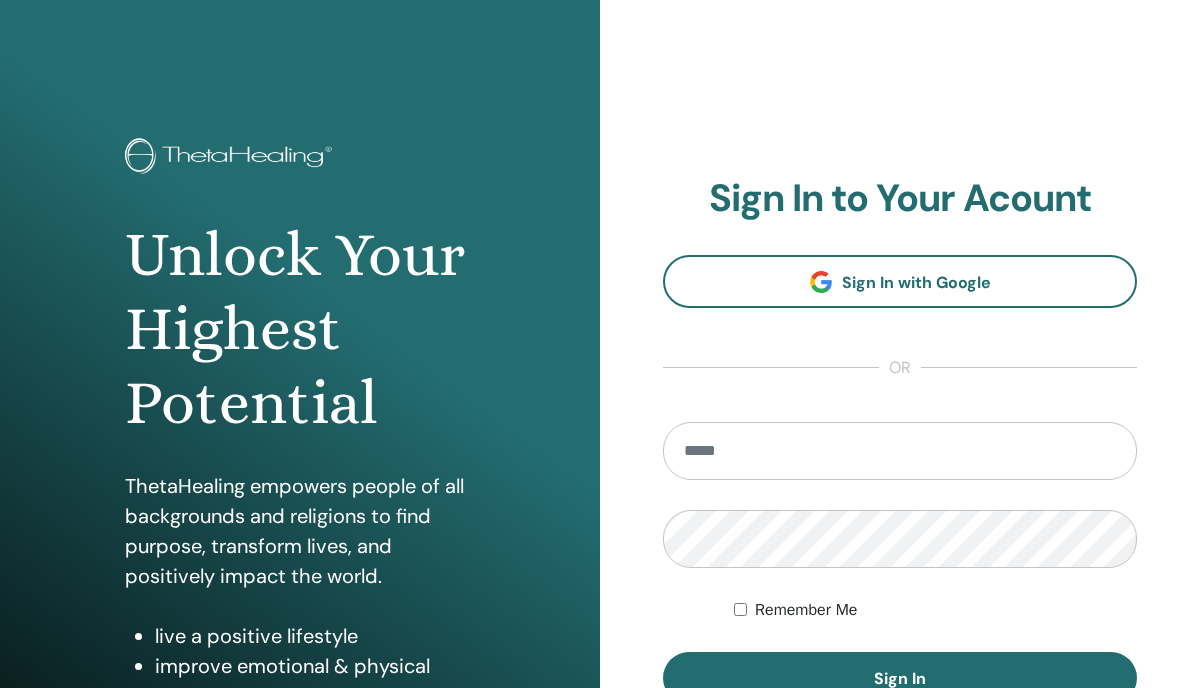 scroll, scrollTop: 0, scrollLeft: 0, axis: both 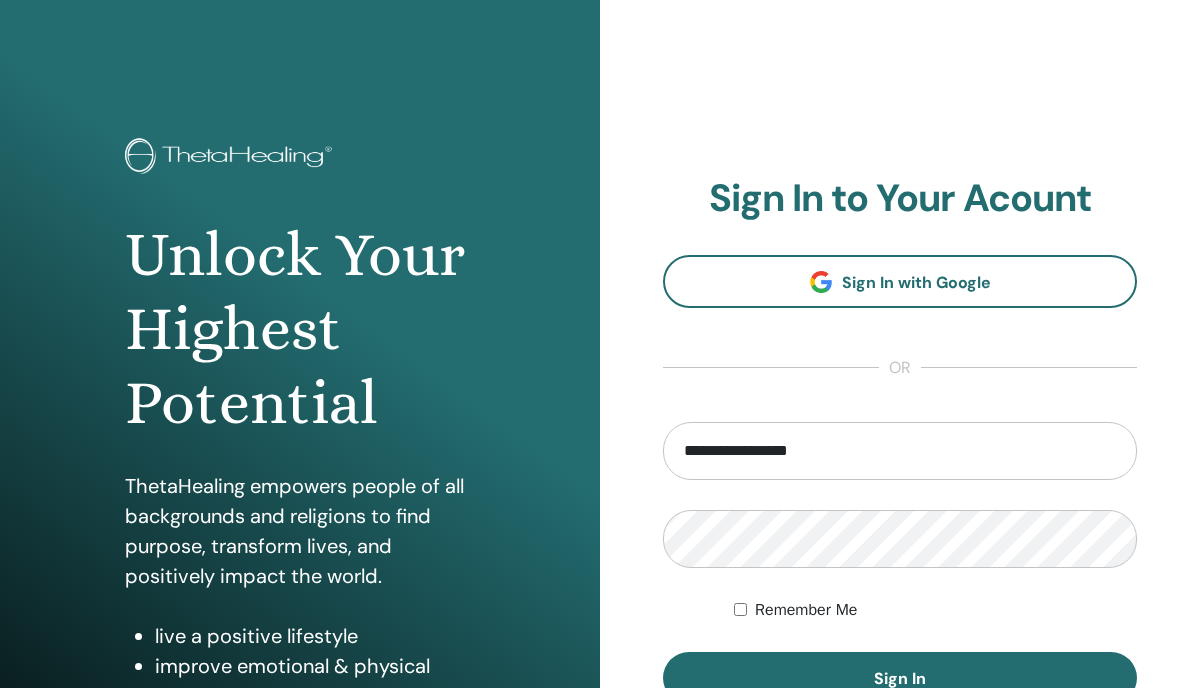 drag, startPoint x: 852, startPoint y: 448, endPoint x: 629, endPoint y: 448, distance: 223 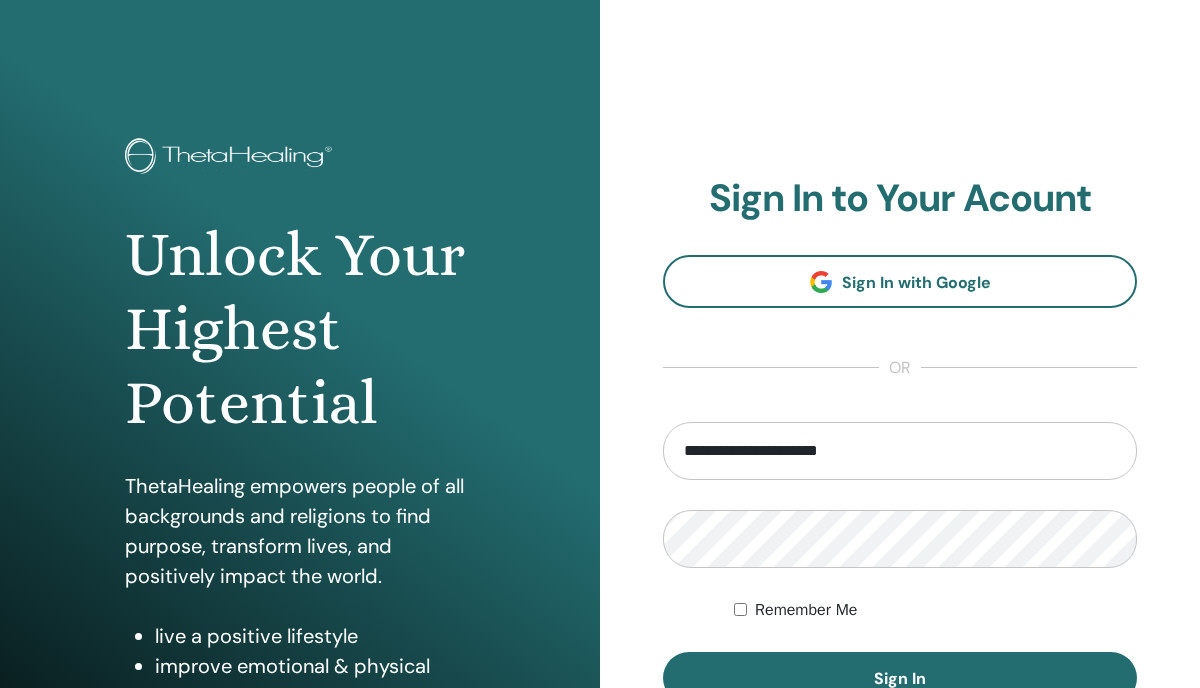 type on "**********" 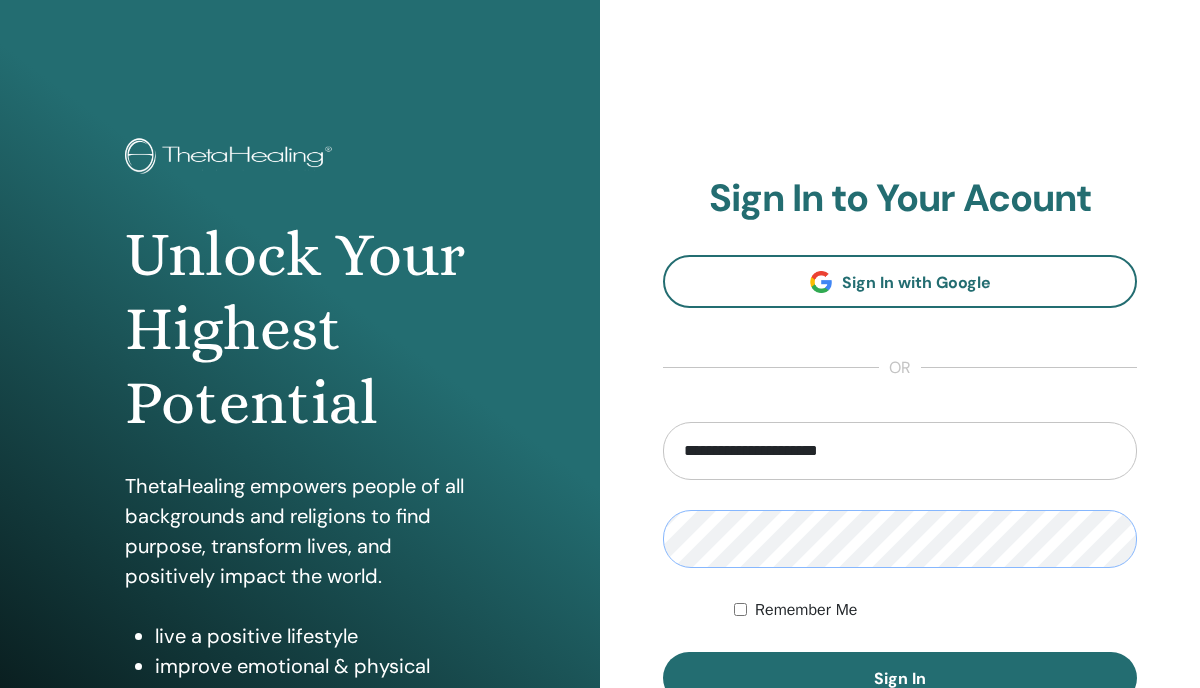 click on "Sign In" at bounding box center (900, 678) 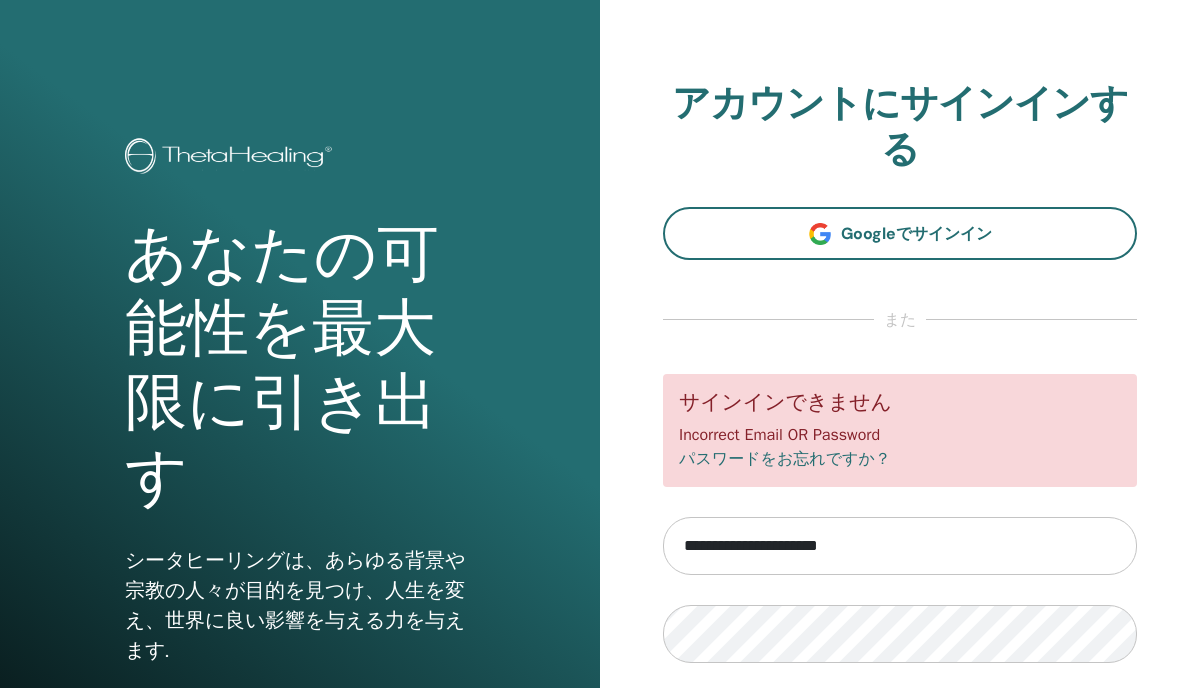 scroll, scrollTop: 0, scrollLeft: 0, axis: both 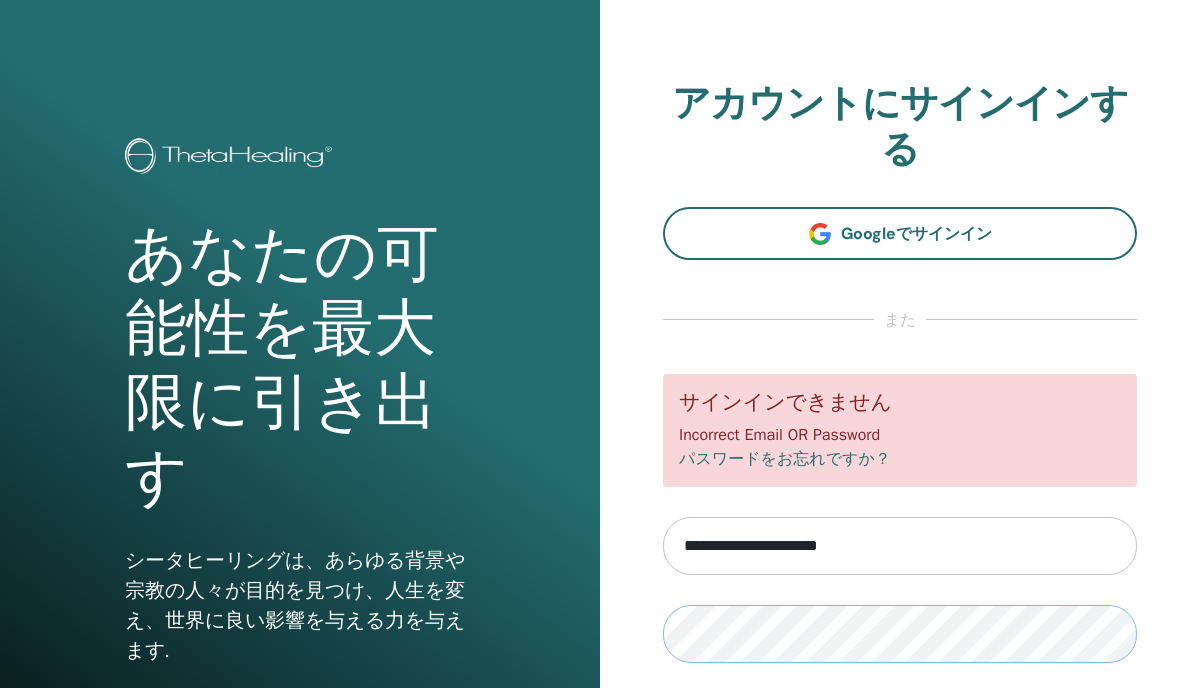 click on "ログイン" at bounding box center [900, 773] 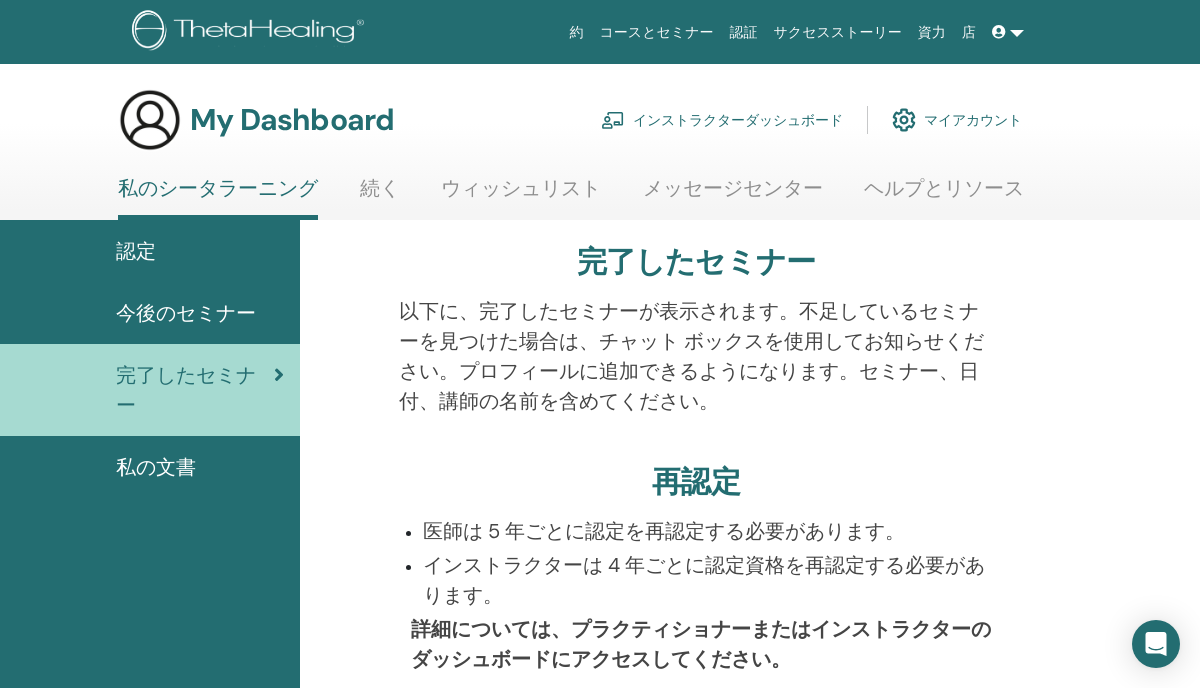 scroll, scrollTop: 0, scrollLeft: 0, axis: both 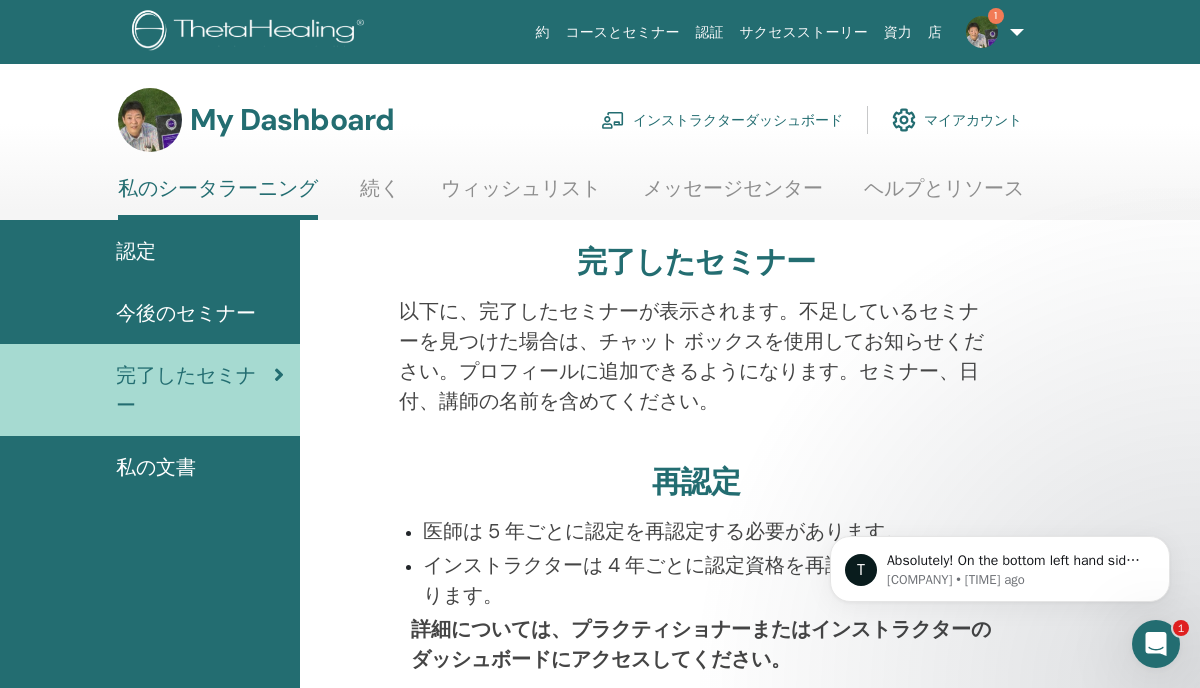 click on "インストラクターダッシュボード" at bounding box center (722, 120) 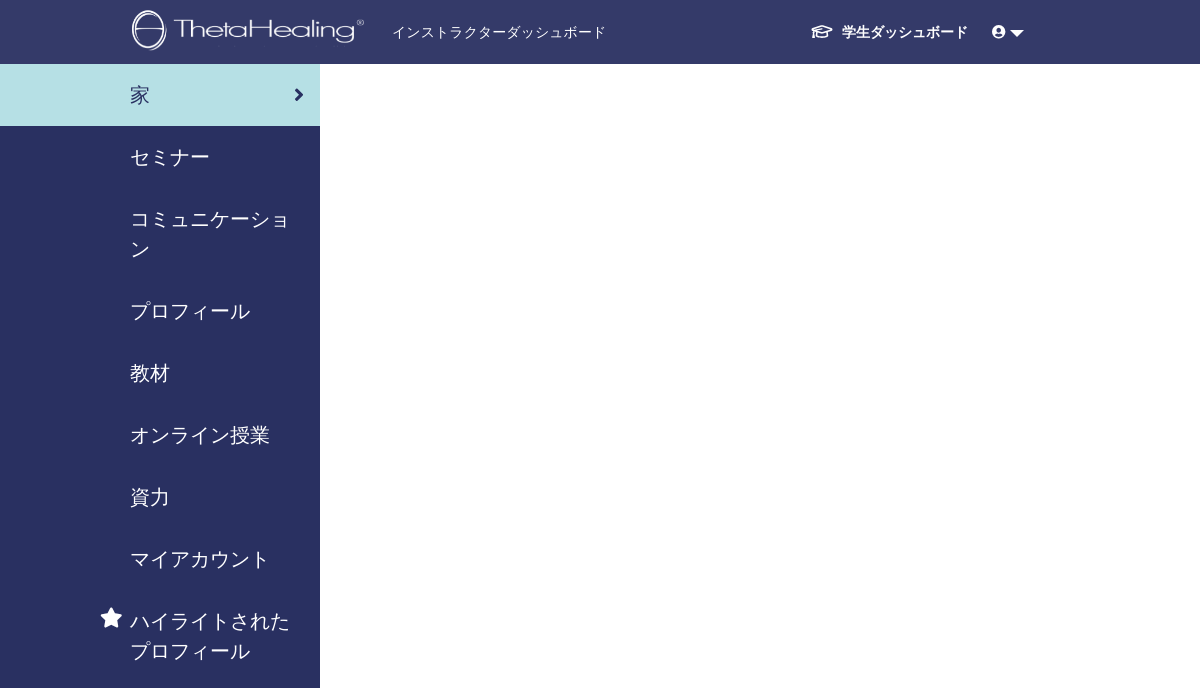 scroll, scrollTop: 0, scrollLeft: 0, axis: both 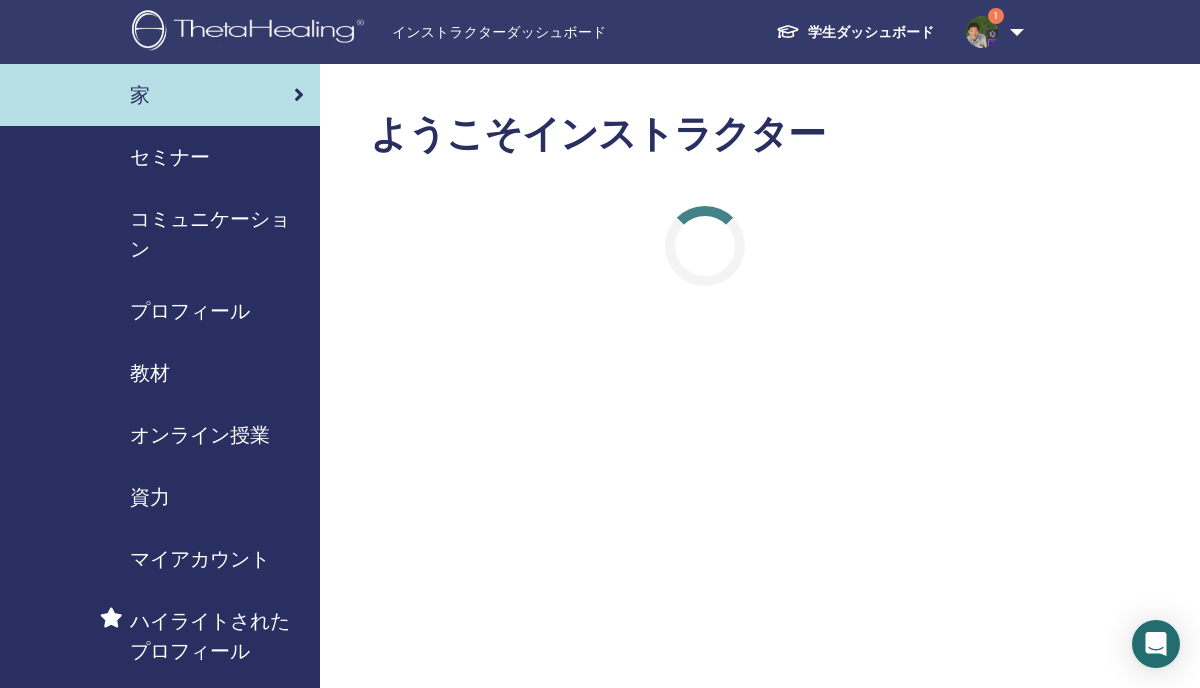 click on "セミナー" at bounding box center (170, 157) 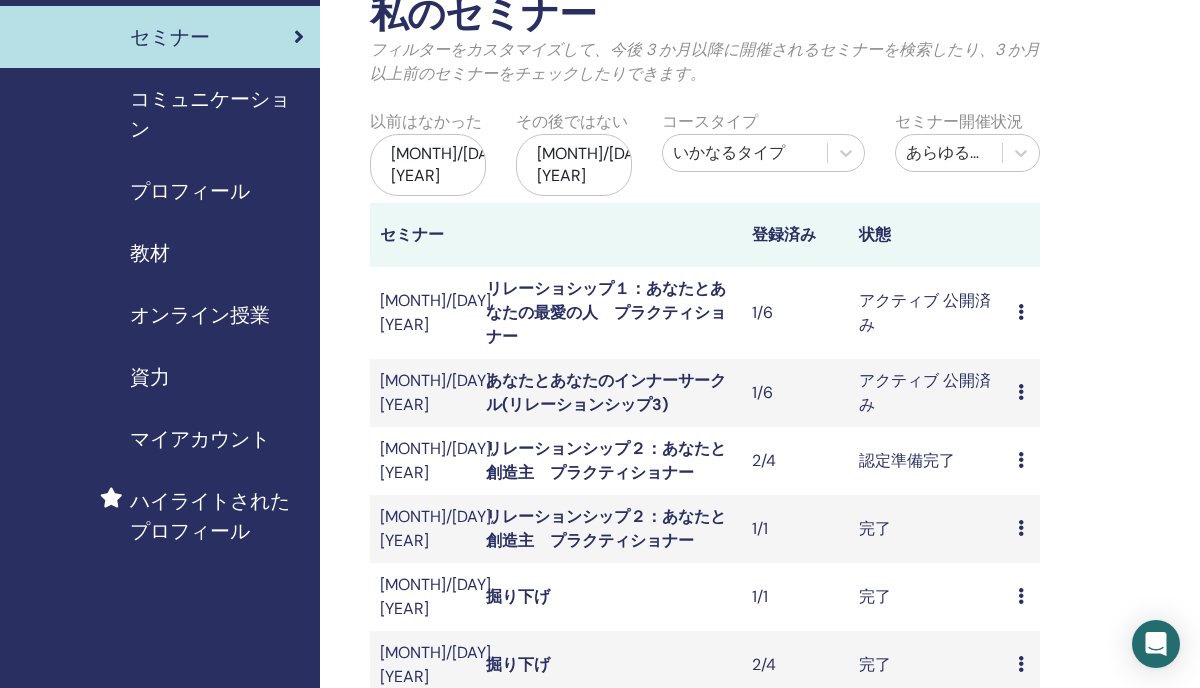 scroll, scrollTop: 141, scrollLeft: 0, axis: vertical 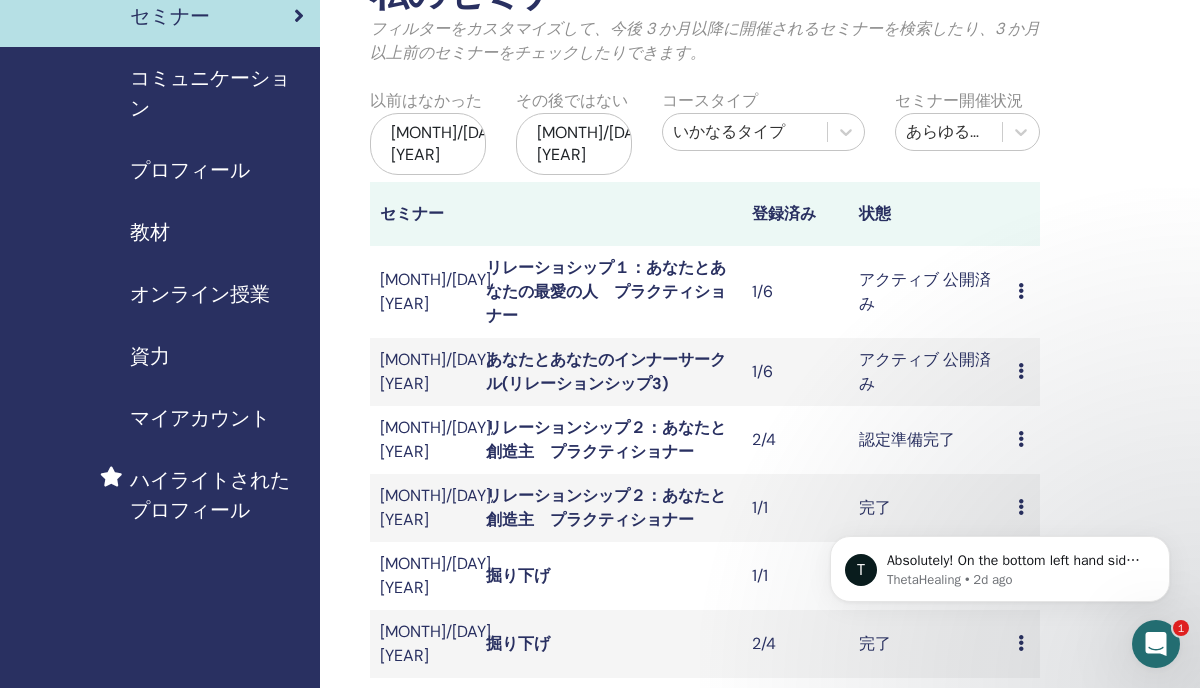 click on "Absolutely! On the bottom left hand side of the main screen is an icon that resembles a paperclip. Click here.   Select Change Your Consent and then Allow All.   Please let us know if this may work for them. ThetaHealing • [TIME]" at bounding box center [1000, 477] 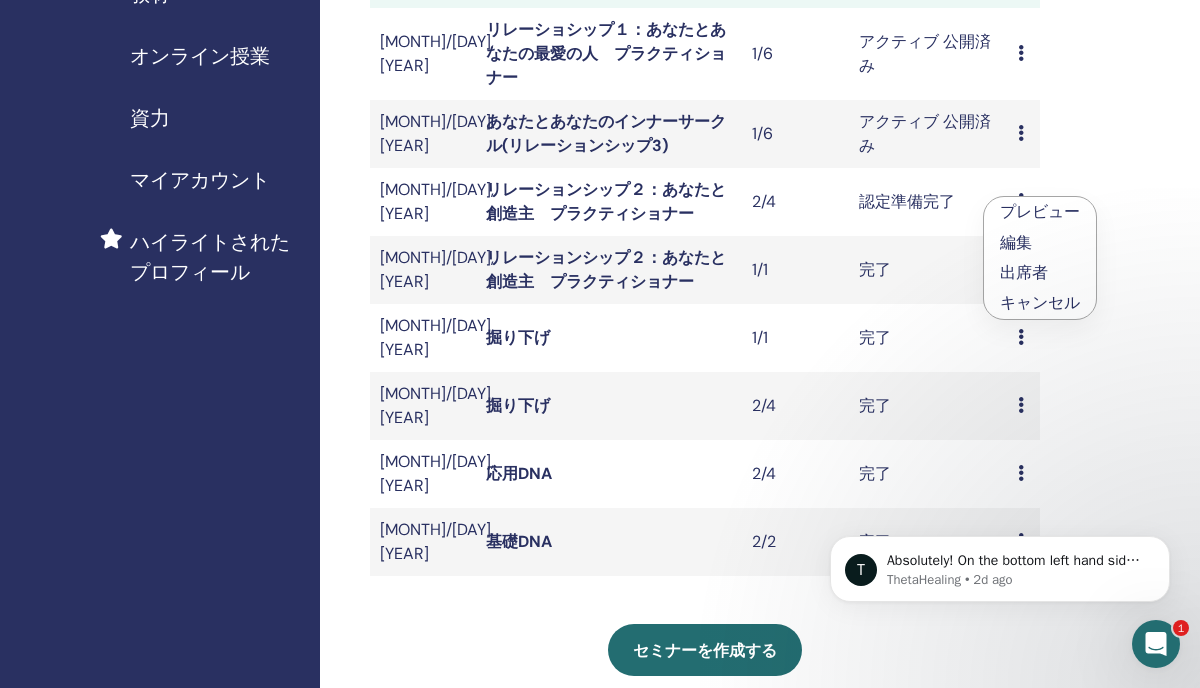 scroll, scrollTop: 400, scrollLeft: 0, axis: vertical 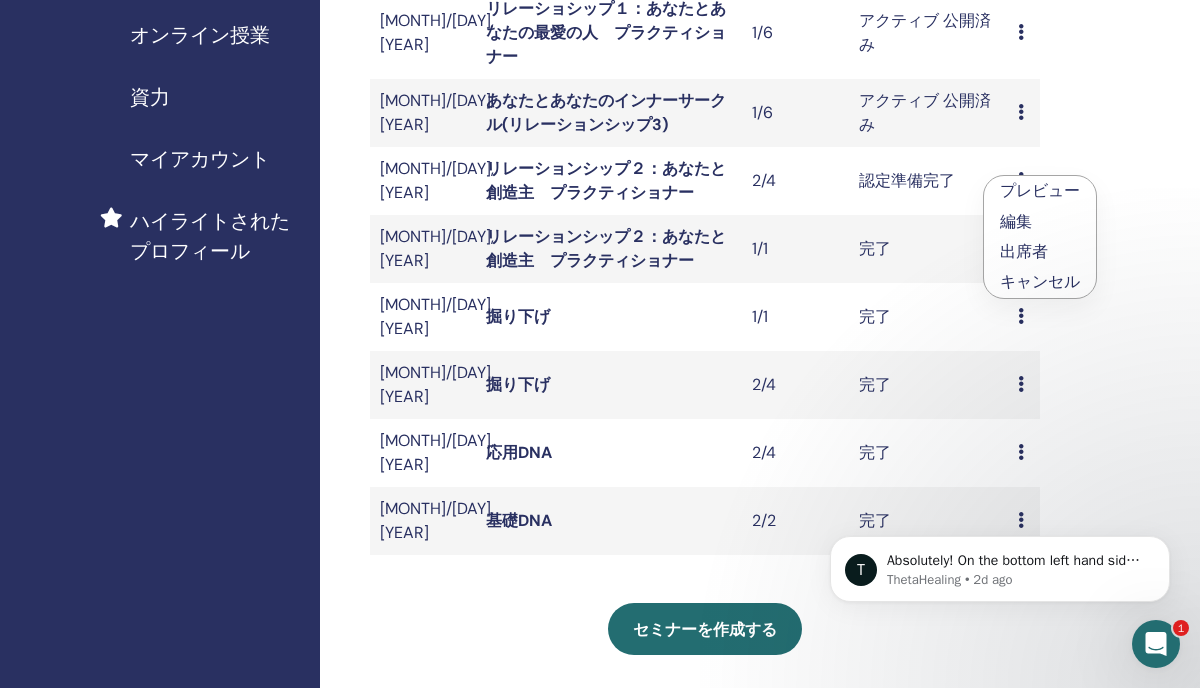 click on "編集" at bounding box center (1016, 221) 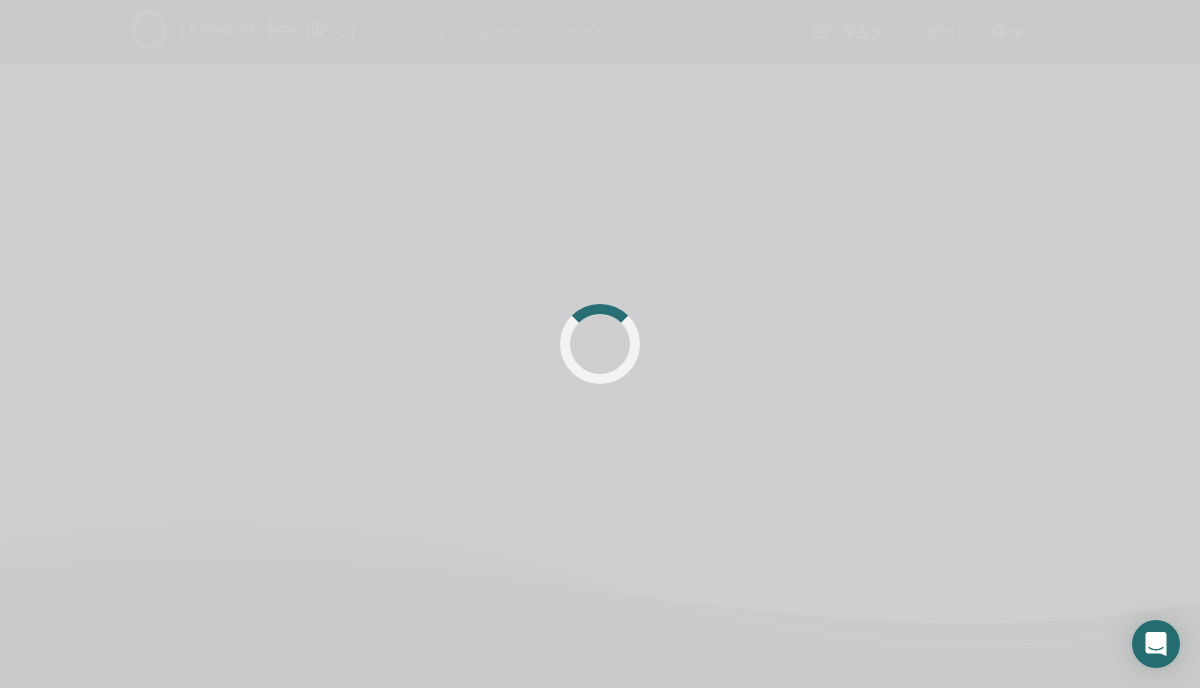 scroll, scrollTop: 0, scrollLeft: 0, axis: both 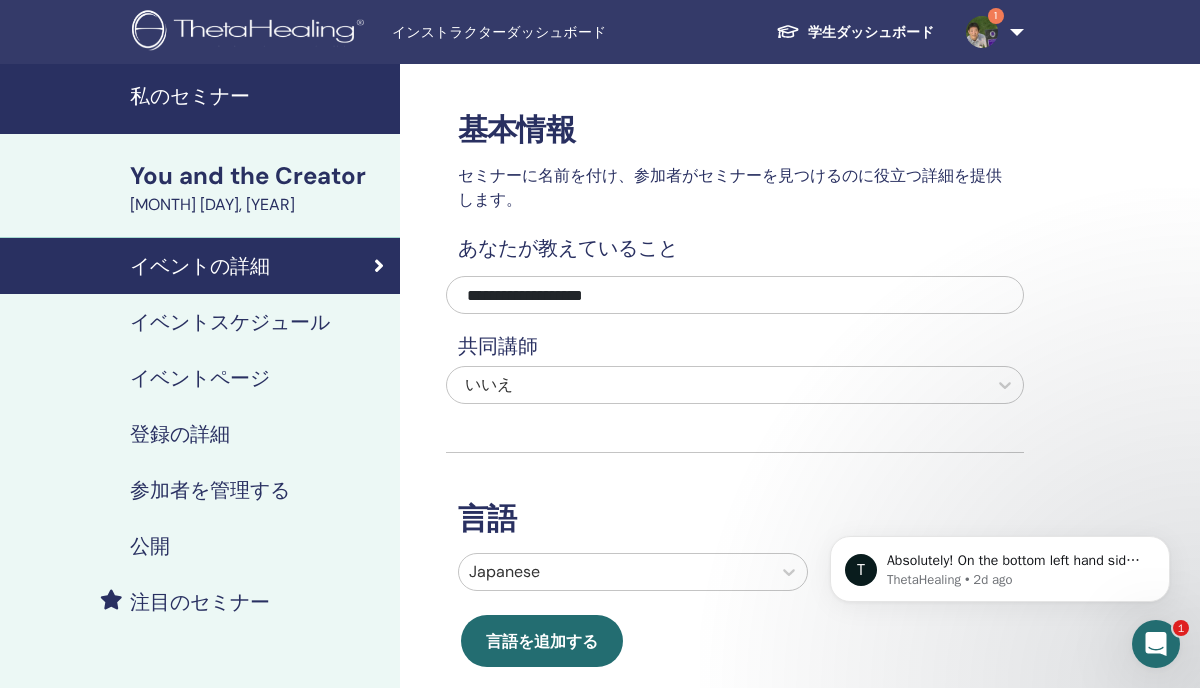 click on "登録の詳細" at bounding box center [180, 434] 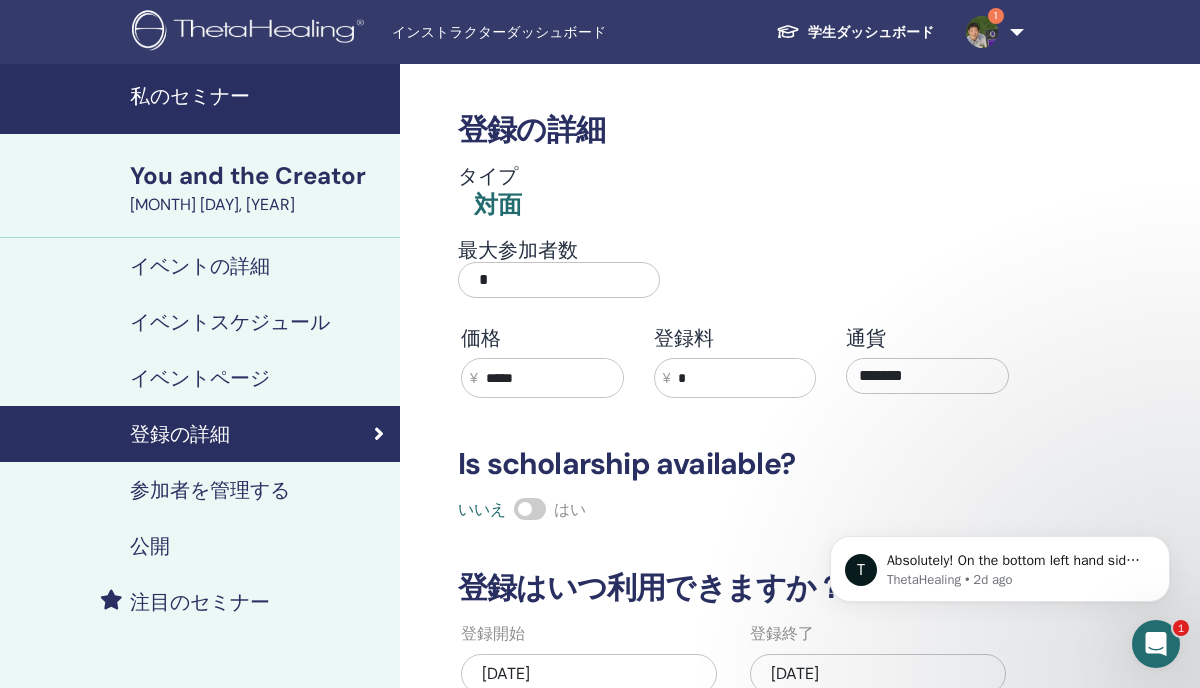 click on "参加者を管理する" at bounding box center (210, 490) 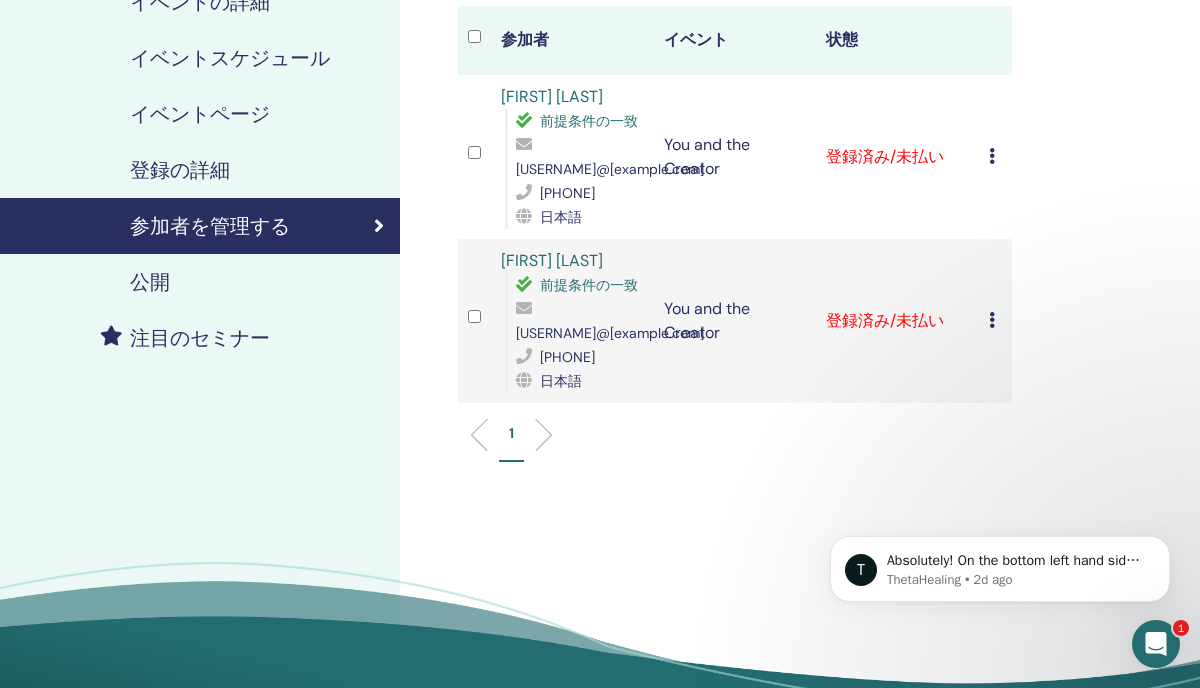 scroll, scrollTop: 266, scrollLeft: 0, axis: vertical 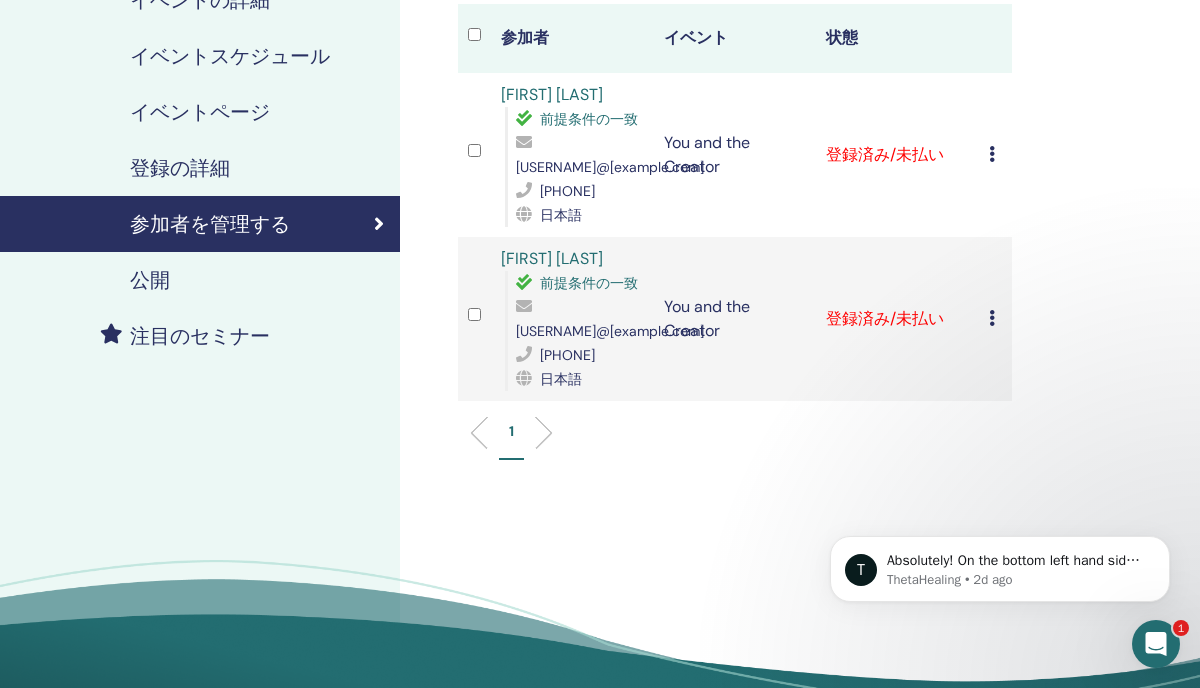 click at bounding box center [992, 154] 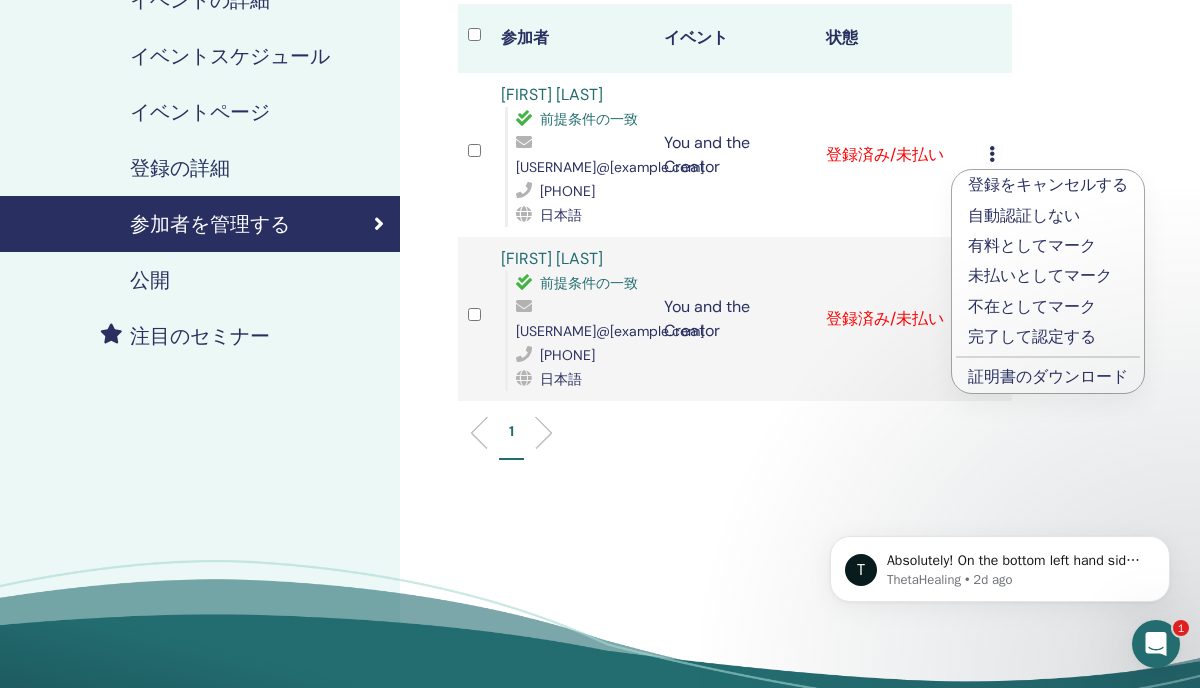 click on "完了して認定する" at bounding box center [1048, 337] 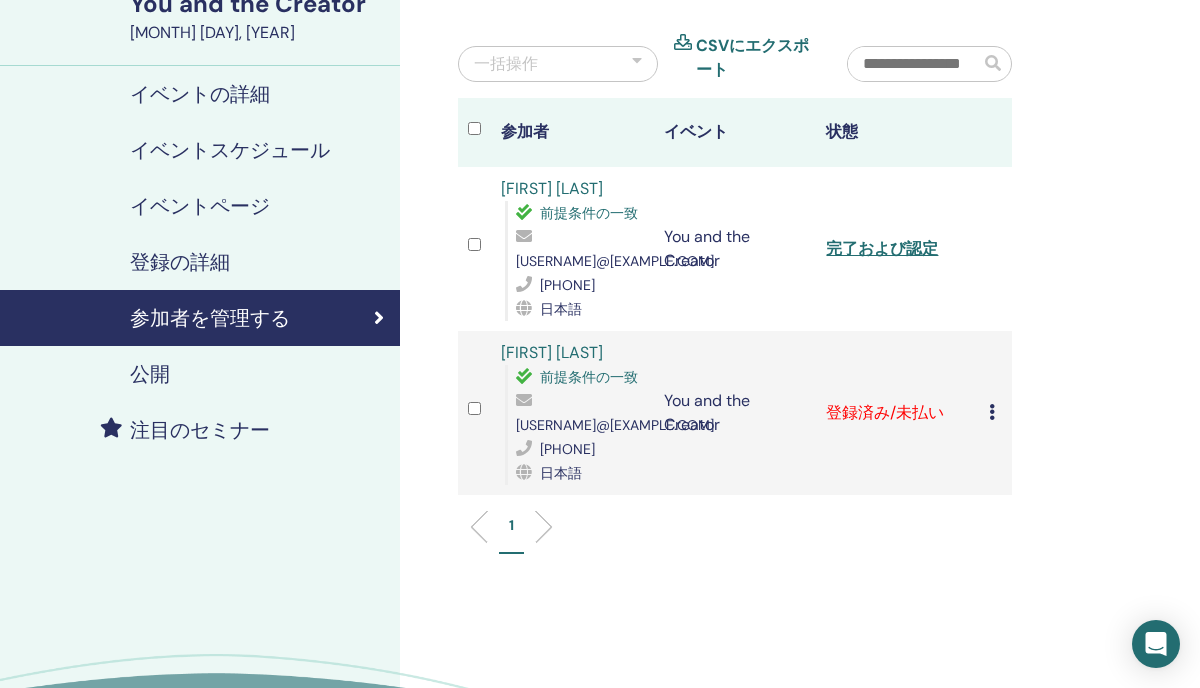 scroll, scrollTop: 283, scrollLeft: 0, axis: vertical 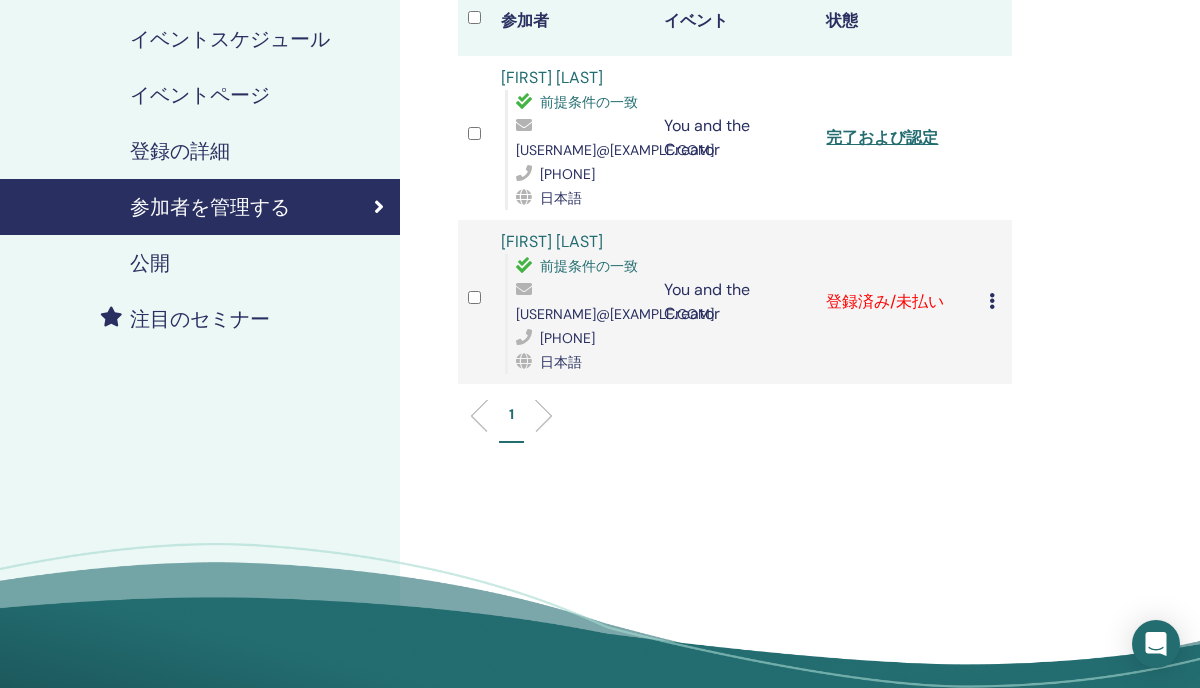 click at bounding box center [992, 301] 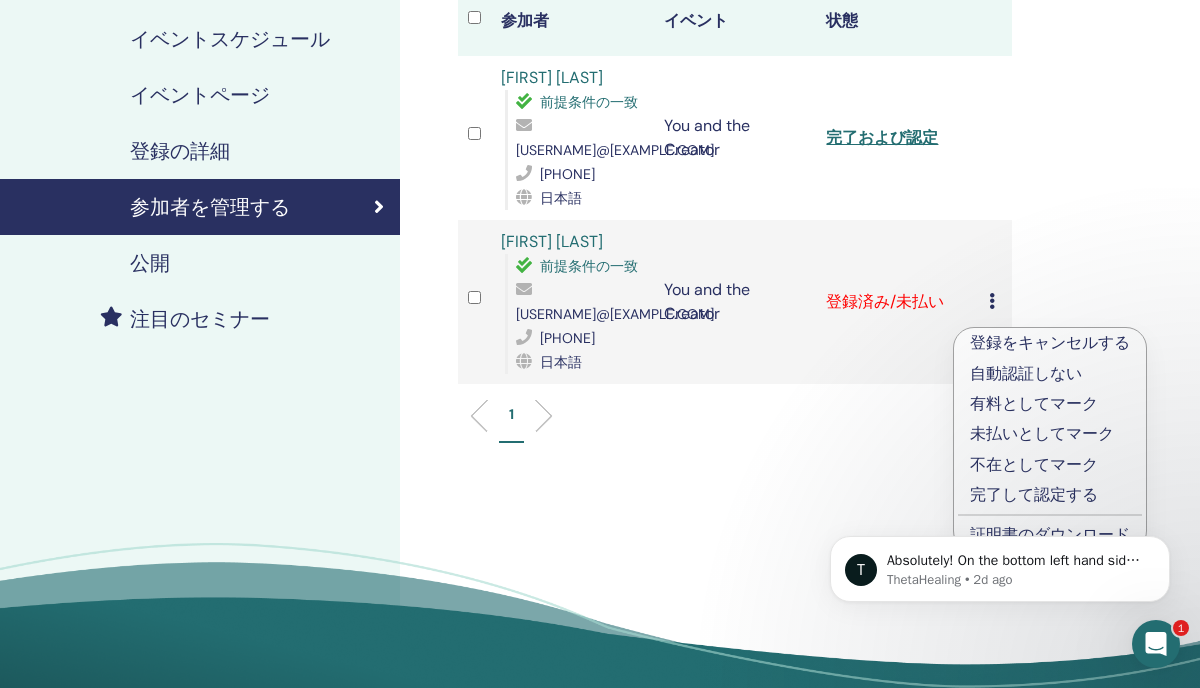 scroll, scrollTop: 0, scrollLeft: 0, axis: both 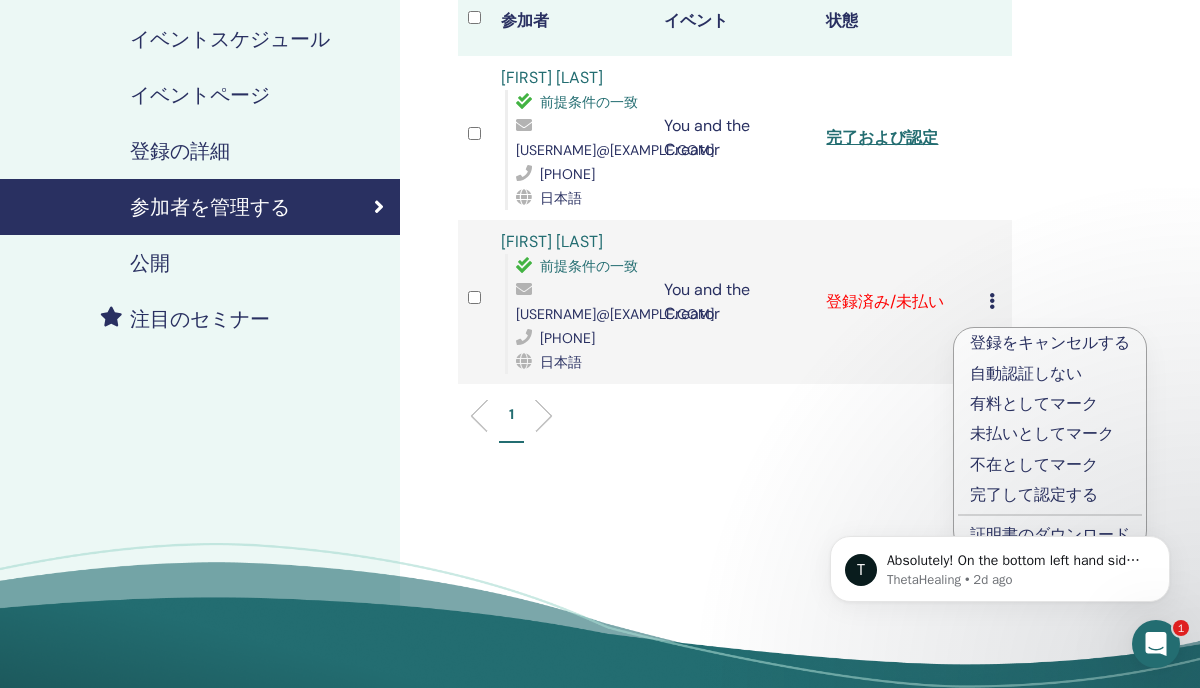 click on "完了して認定する" at bounding box center [1050, 495] 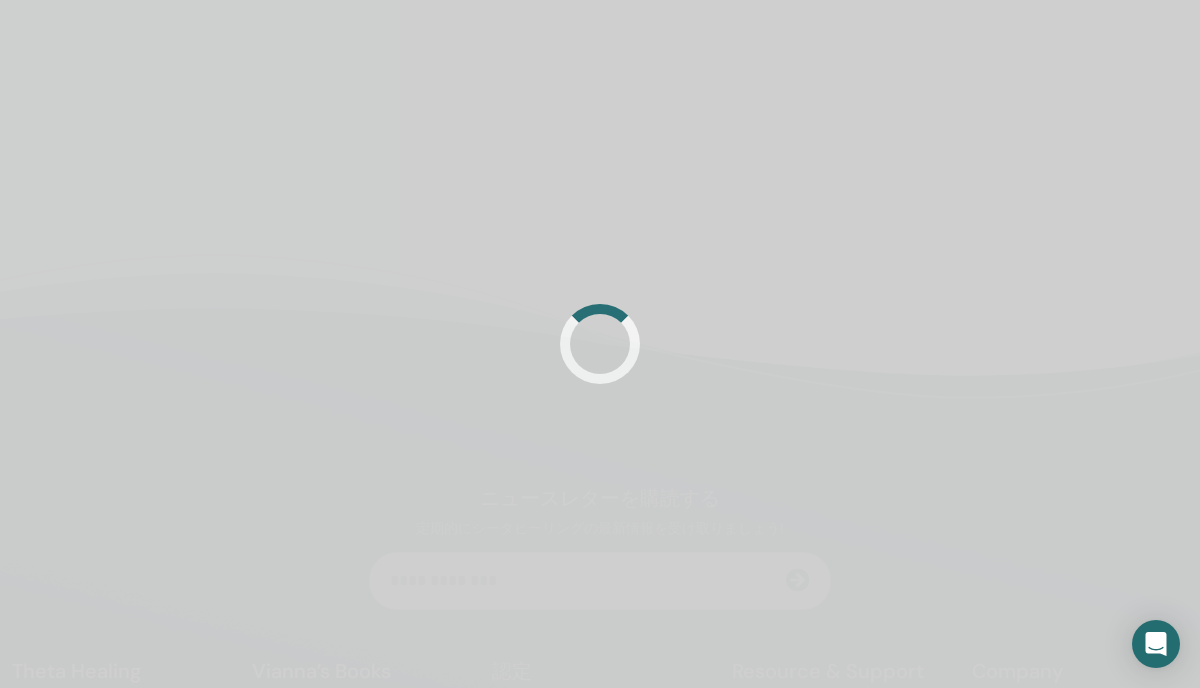 scroll, scrollTop: 283, scrollLeft: 0, axis: vertical 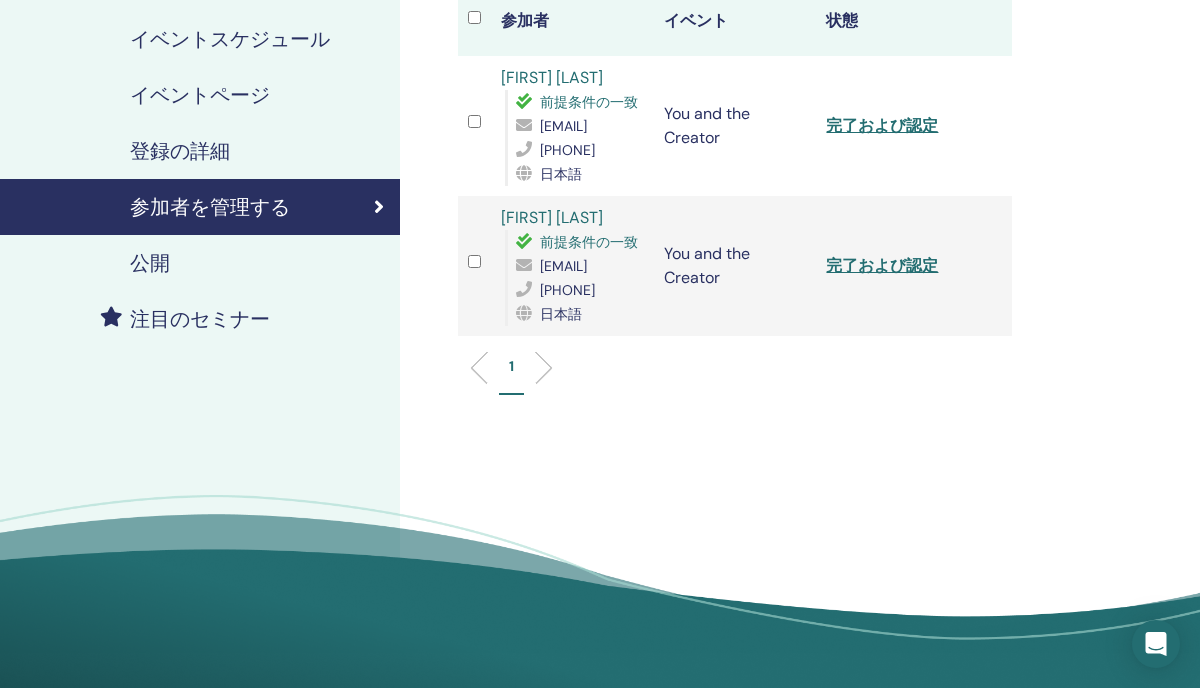 click on "1" at bounding box center (735, 375) 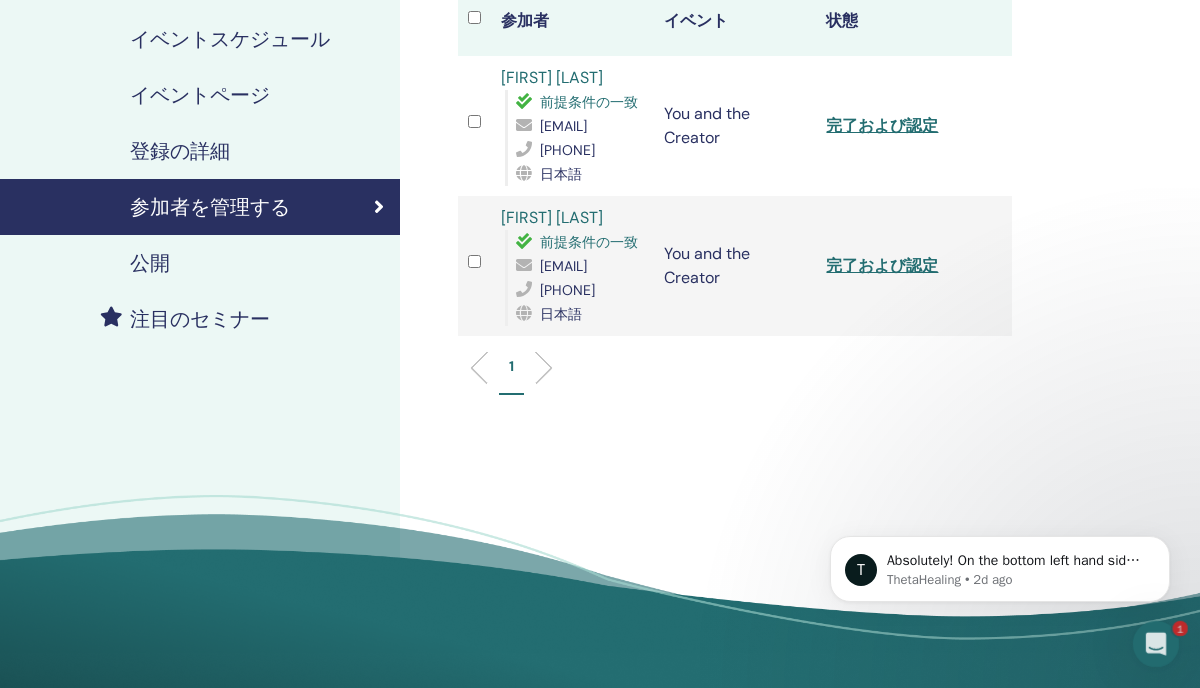 scroll, scrollTop: 0, scrollLeft: 0, axis: both 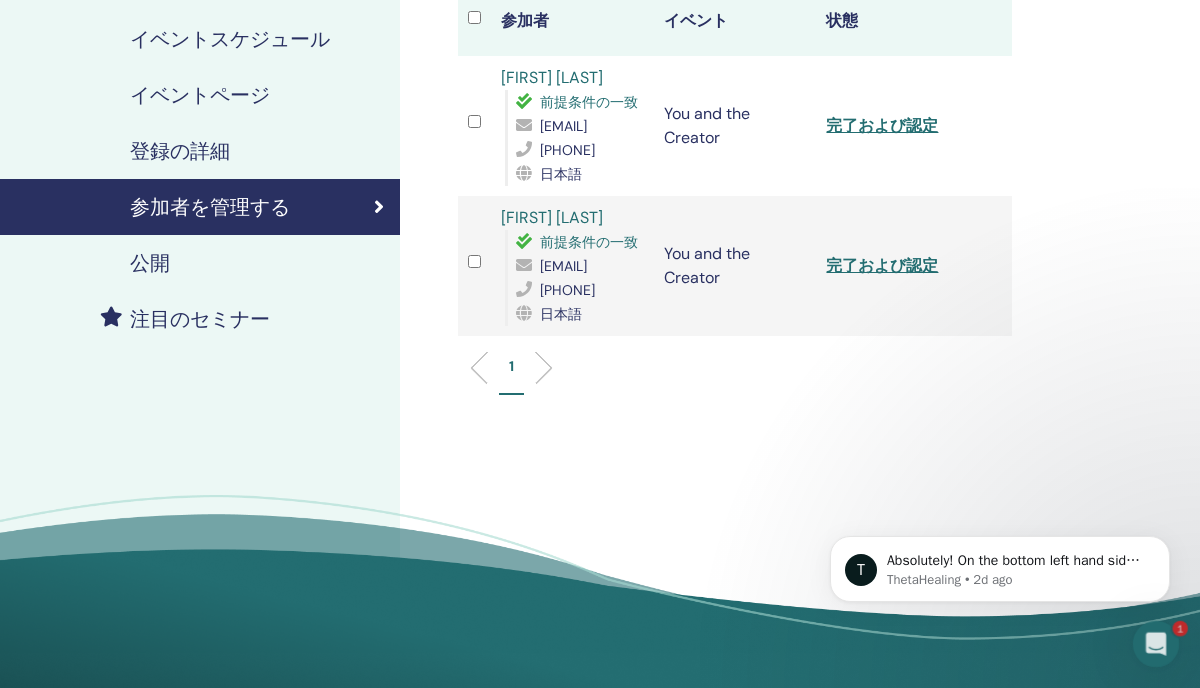 click on "1" at bounding box center (735, 375) 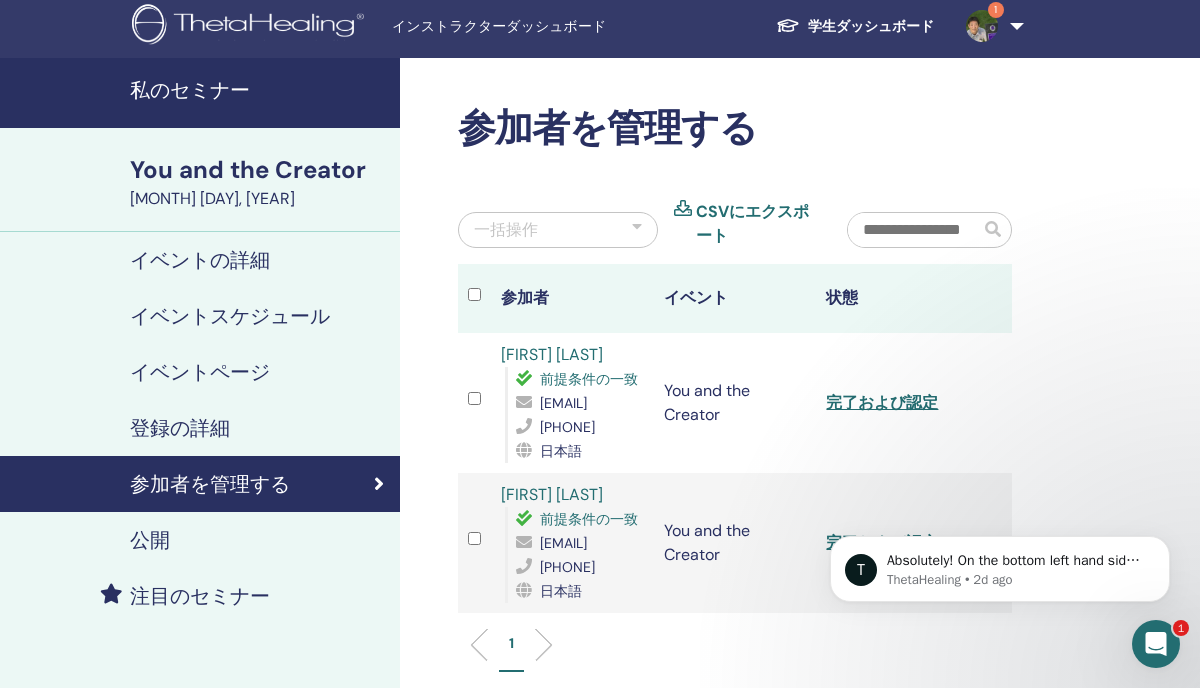 scroll, scrollTop: 0, scrollLeft: 0, axis: both 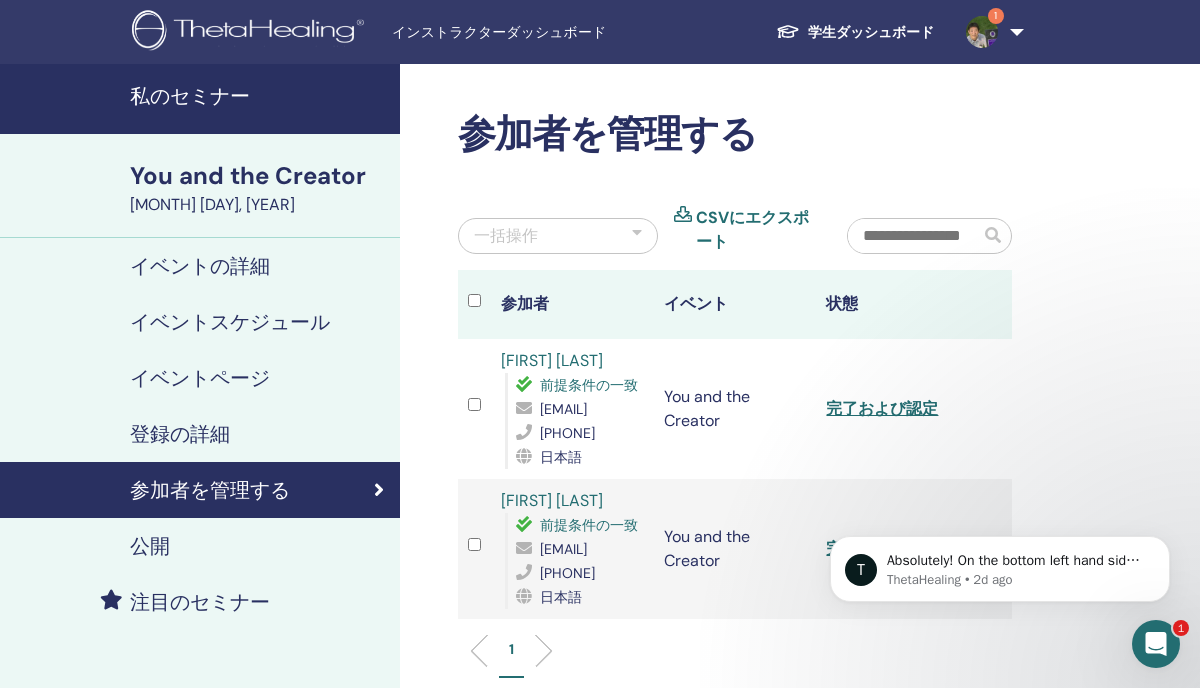 click on "1" at bounding box center (991, 32) 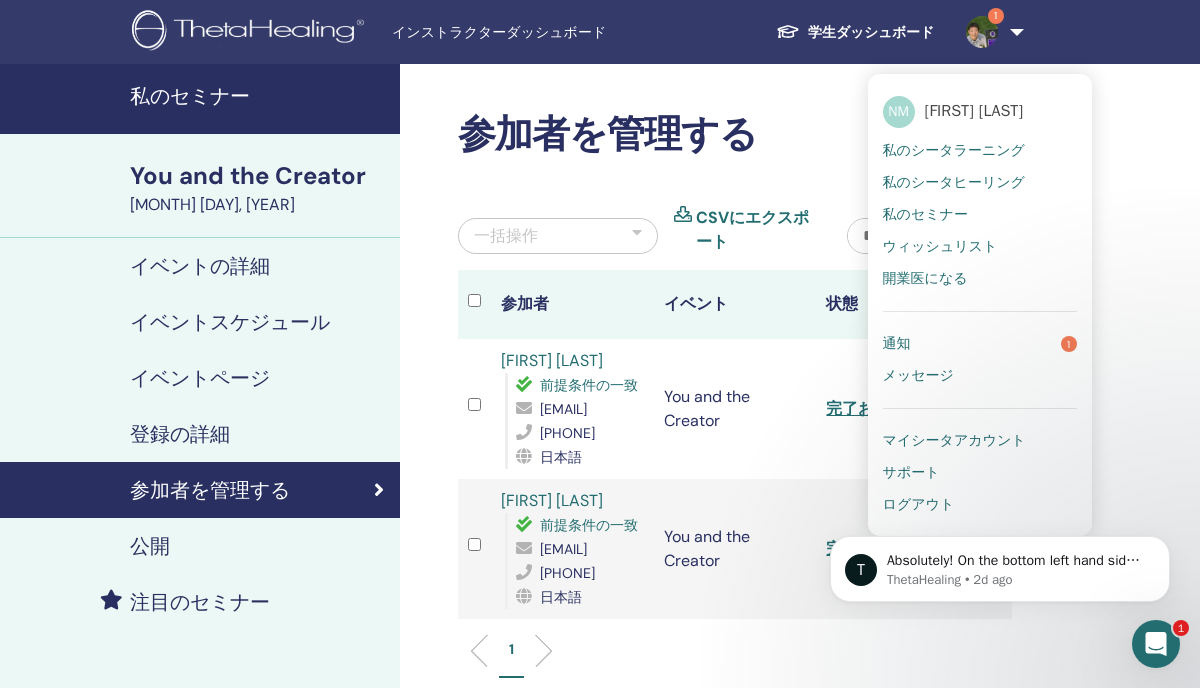 click on "T Absolutely! On the bottom left hand side of the main screen is an icon that resembles a paperclip. Click here. Select Change Your Consent and then Allow All. Please let us know if this may work for them. ThetaHealing • 2d ago" at bounding box center (1000, 477) 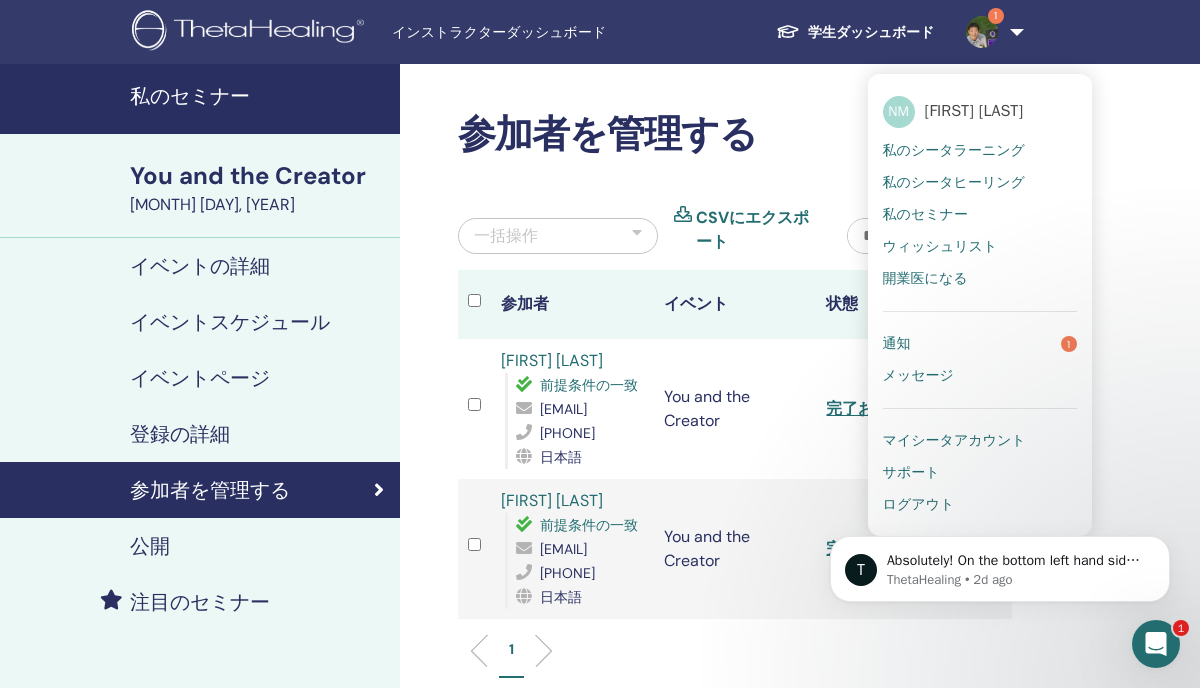 click on "参加者を管理する 一括操作 CSVにエクスポート 参加者 イベント 状態 Makiko Shimazaki 前提条件の一致 mkosmzk@gmail.com 090-3884-4330 日本語 You and the Creator 完了および認定 Rie Fuchigami 前提条件の一致 cher3738@yahoo.co.jp 08032767190 日本語 You and the Creator 完了および認定 1" at bounding box center (800, 521) 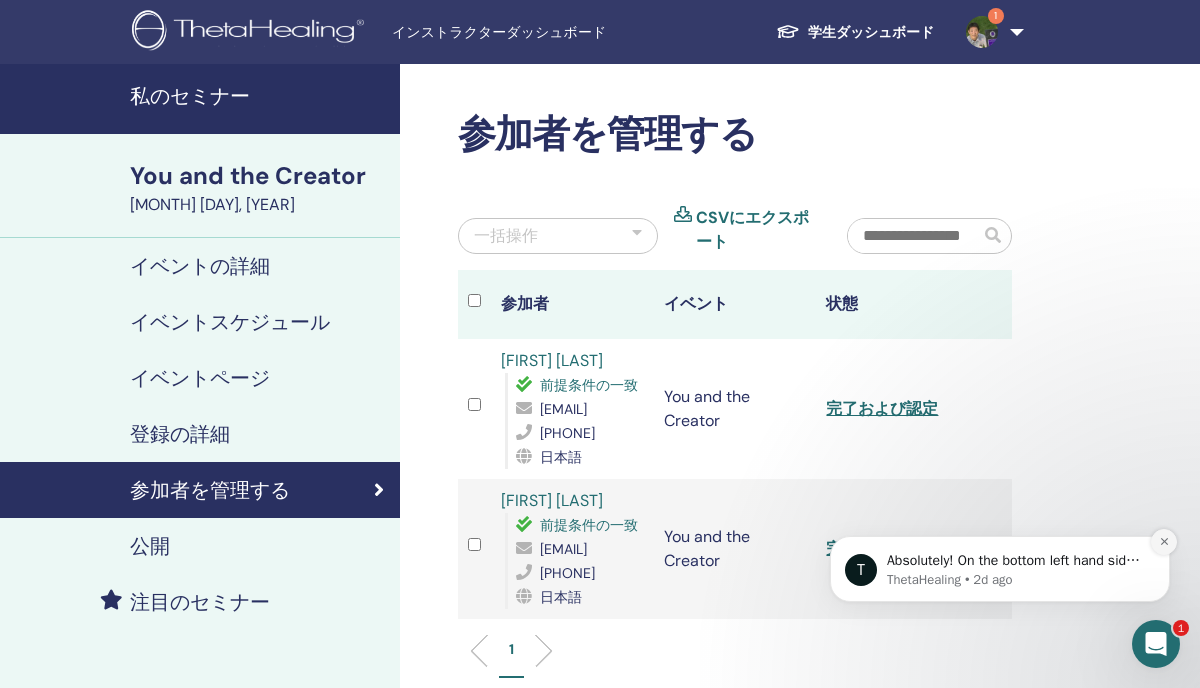 click 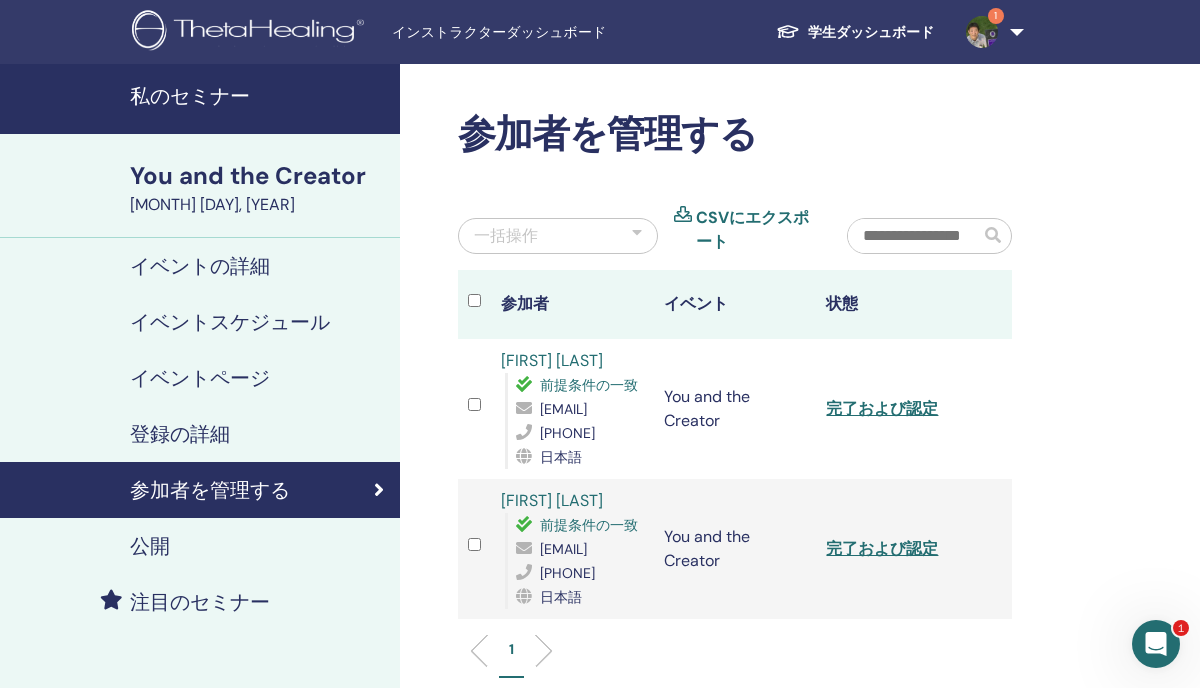click on "1" at bounding box center [991, 32] 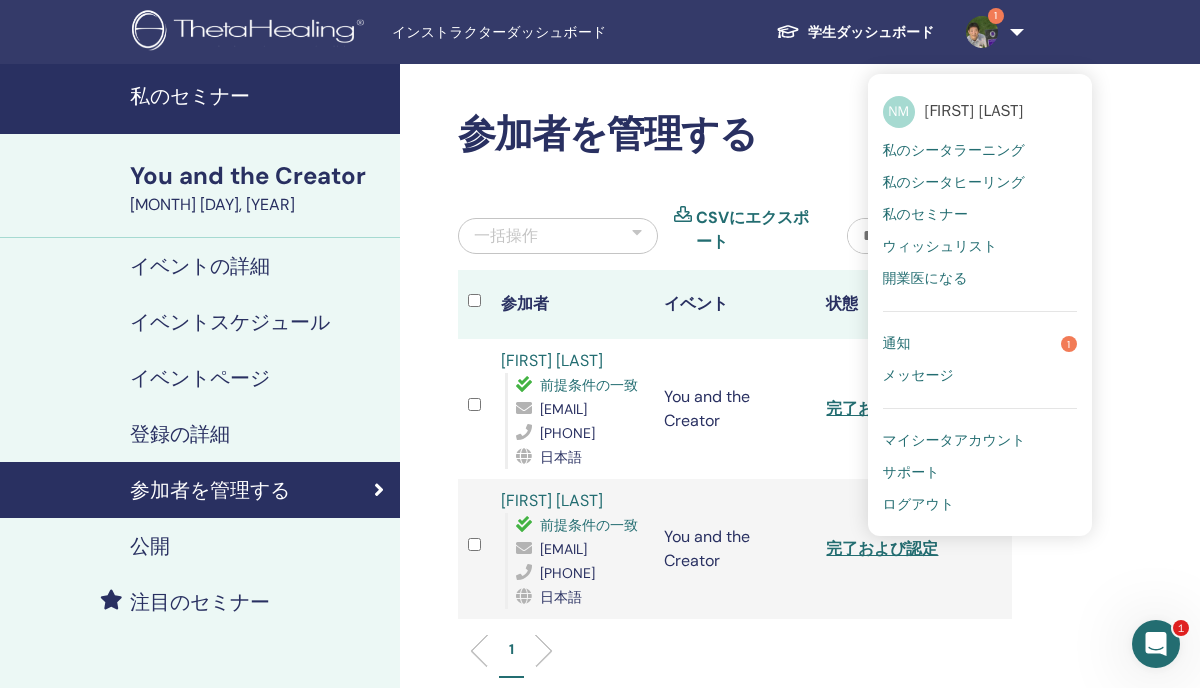 click on "ログアウト" at bounding box center [919, 505] 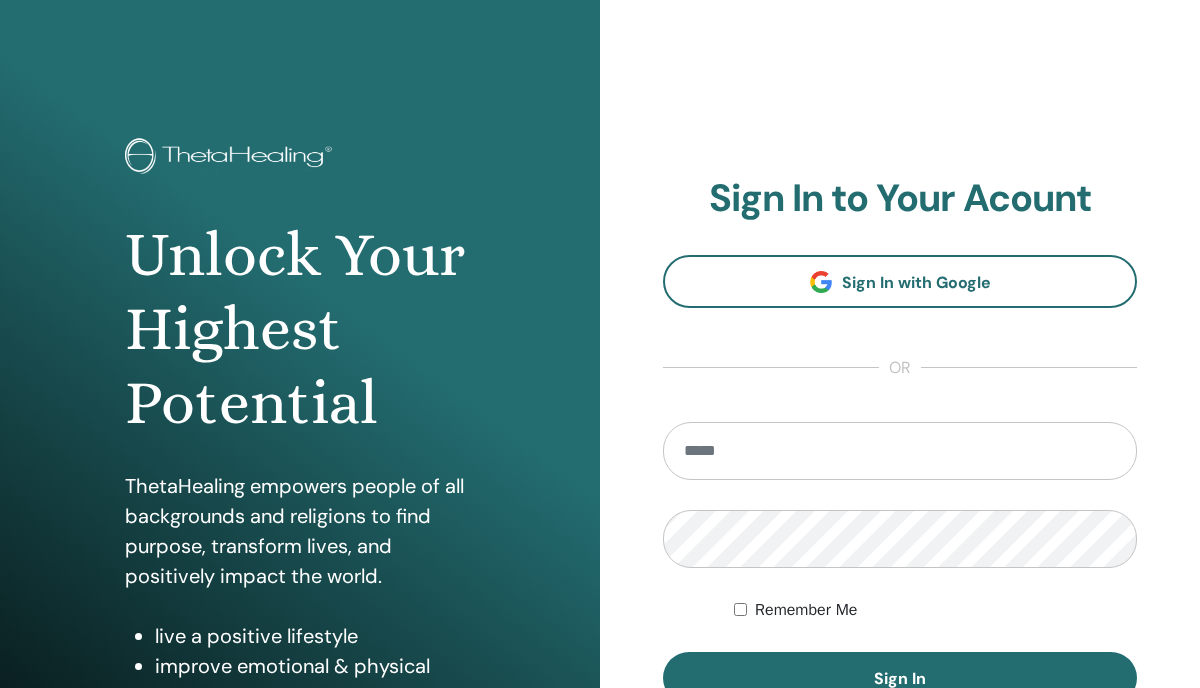 scroll, scrollTop: 0, scrollLeft: 0, axis: both 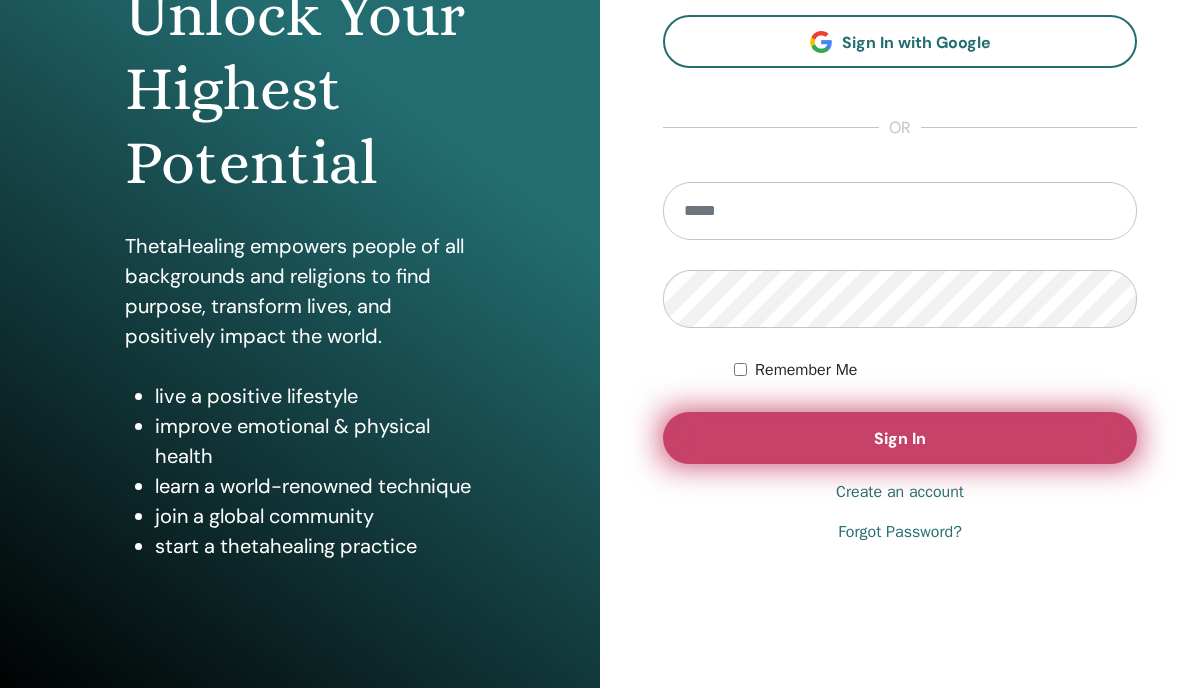type on "**********" 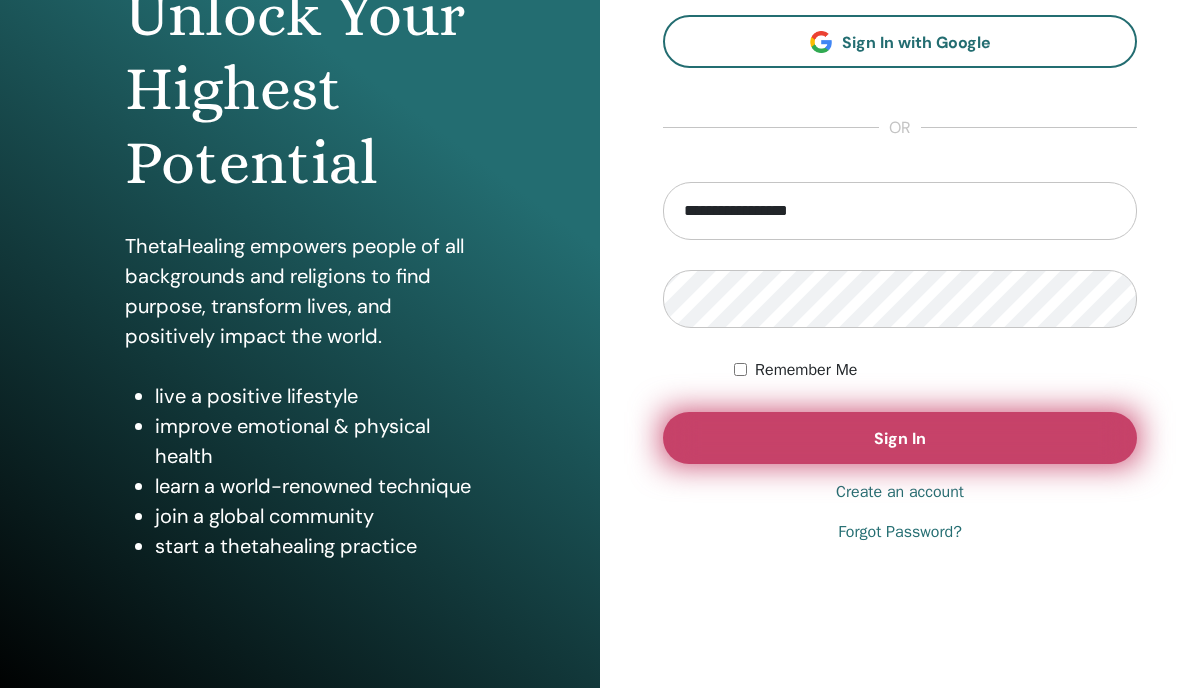 click on "Sign In" at bounding box center (900, 438) 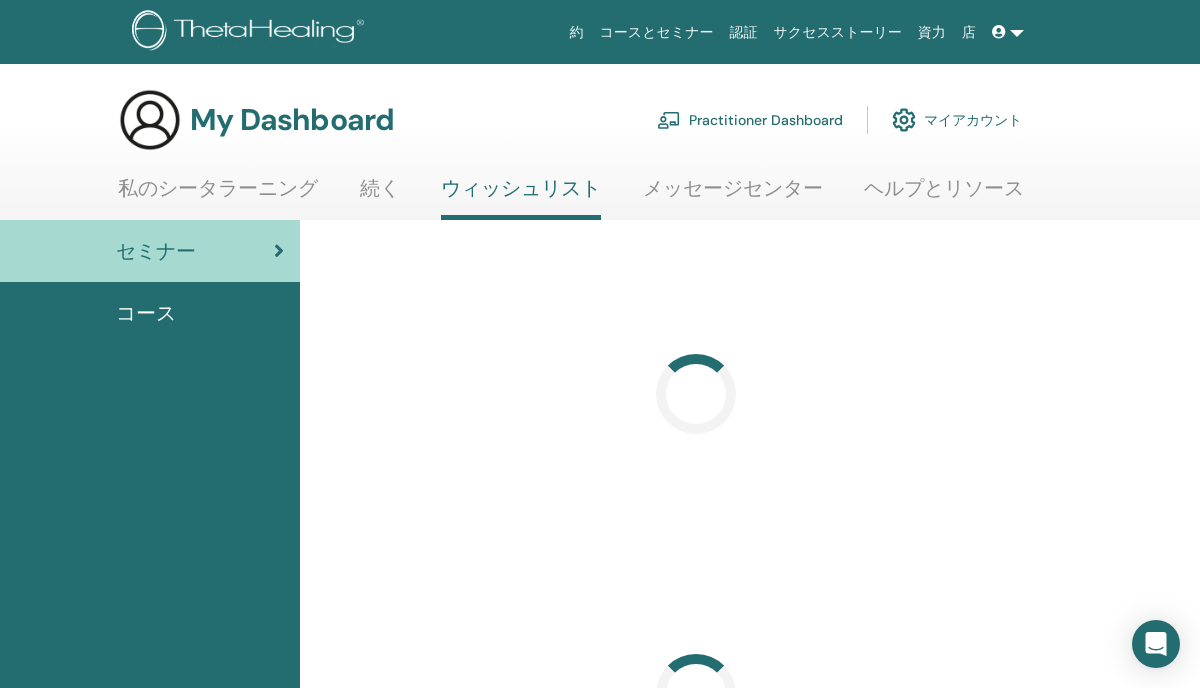 scroll, scrollTop: 0, scrollLeft: 0, axis: both 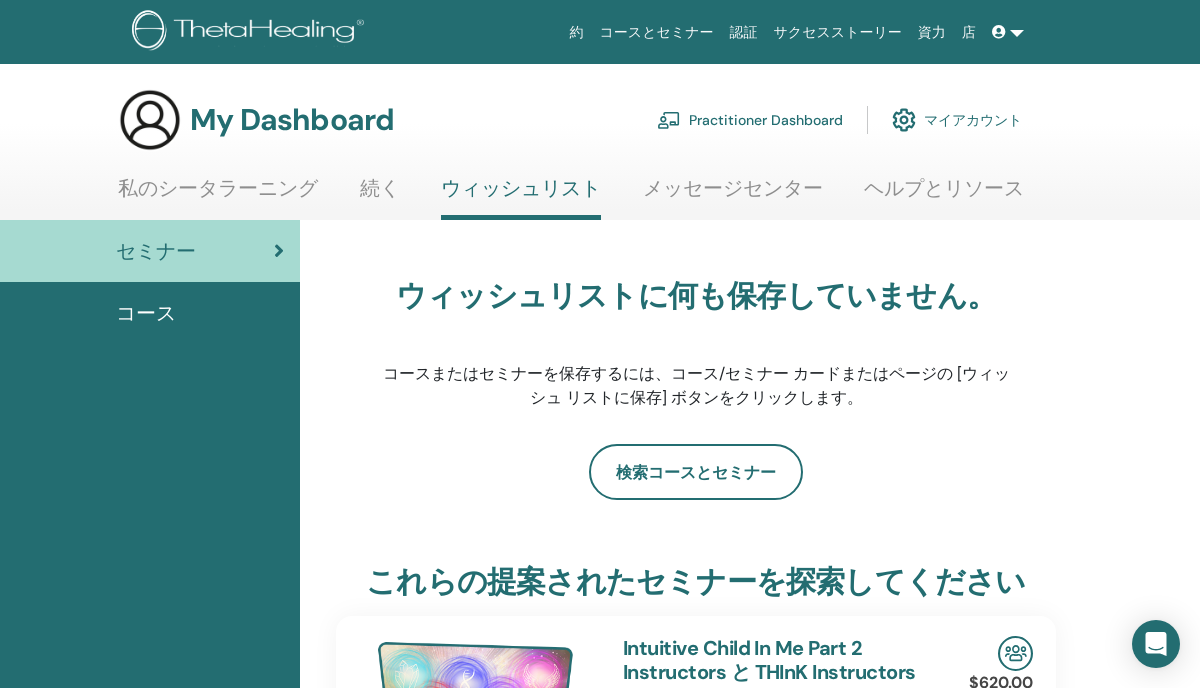 click at bounding box center [1008, 32] 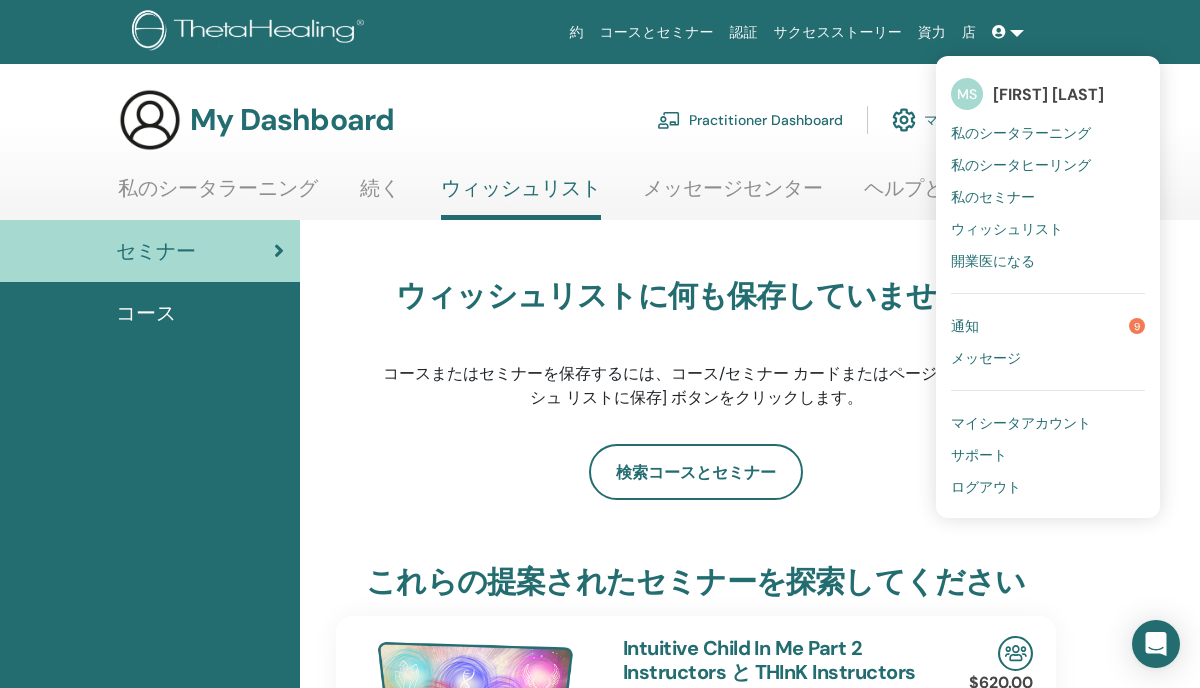 click on "私のシータラーニング" at bounding box center [1021, 133] 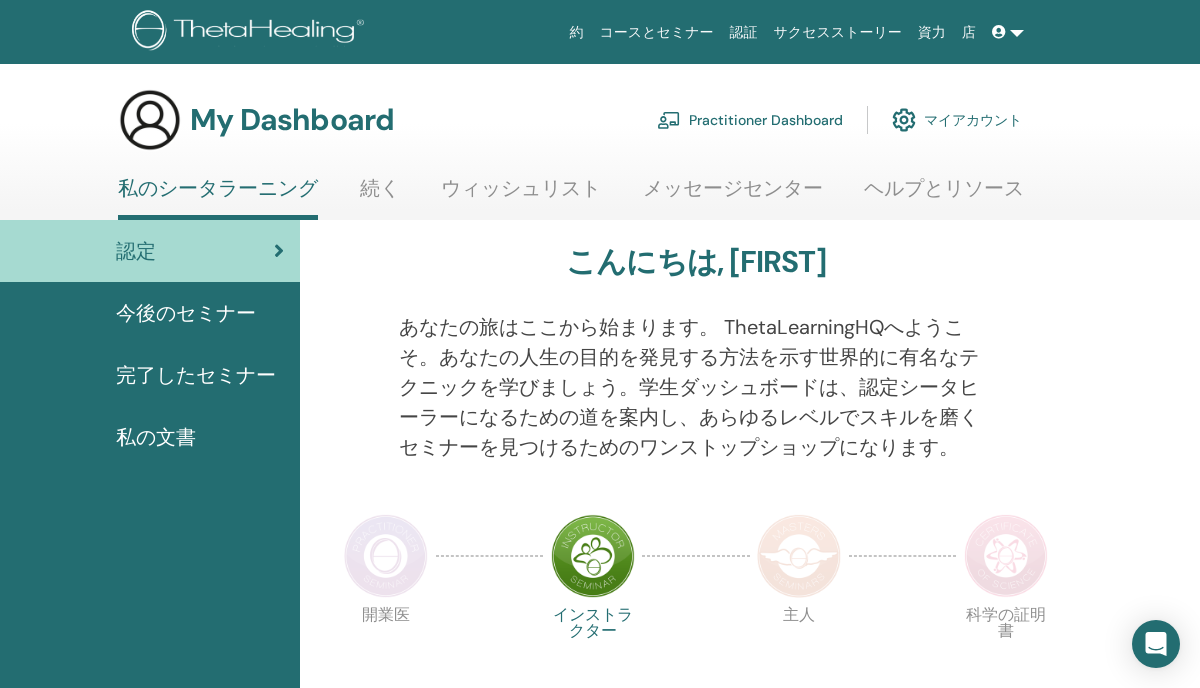 scroll, scrollTop: 0, scrollLeft: 0, axis: both 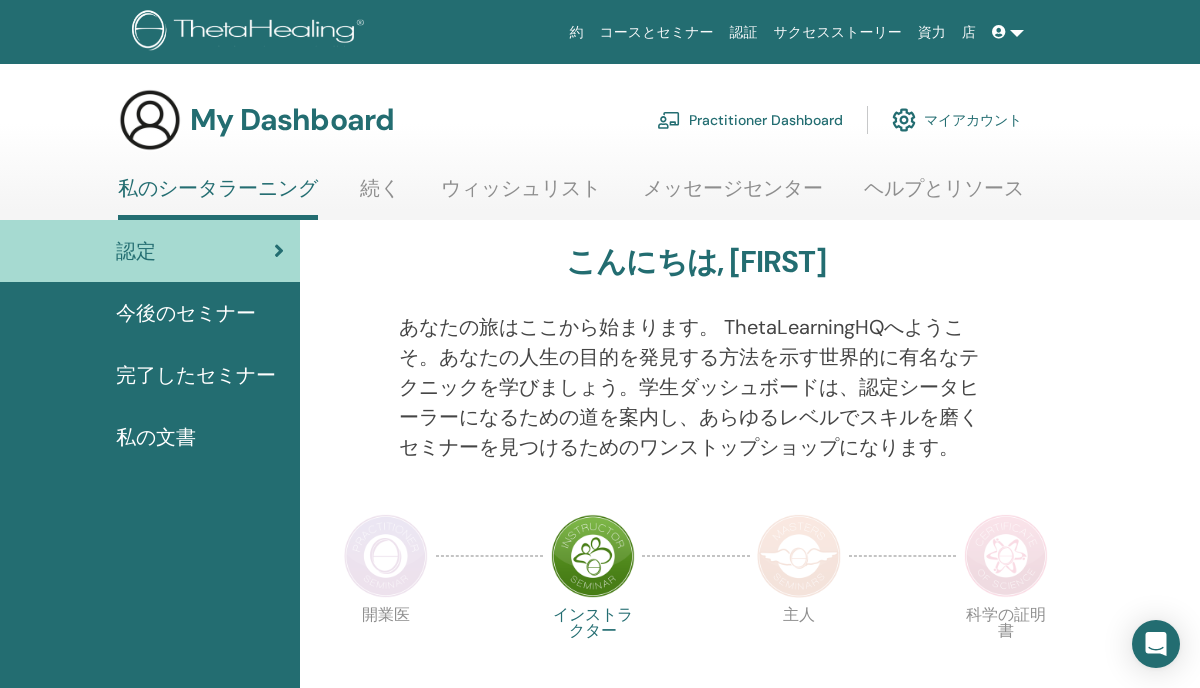 click on "今後のセミナー" at bounding box center [186, 313] 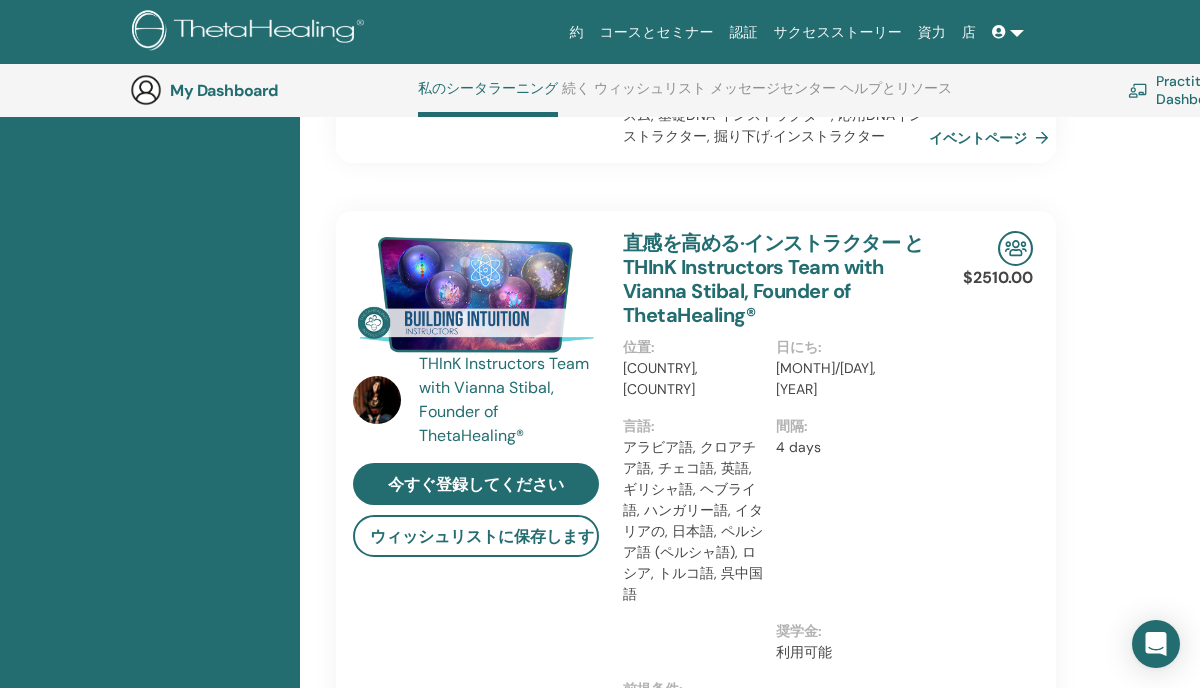 scroll, scrollTop: 0, scrollLeft: 0, axis: both 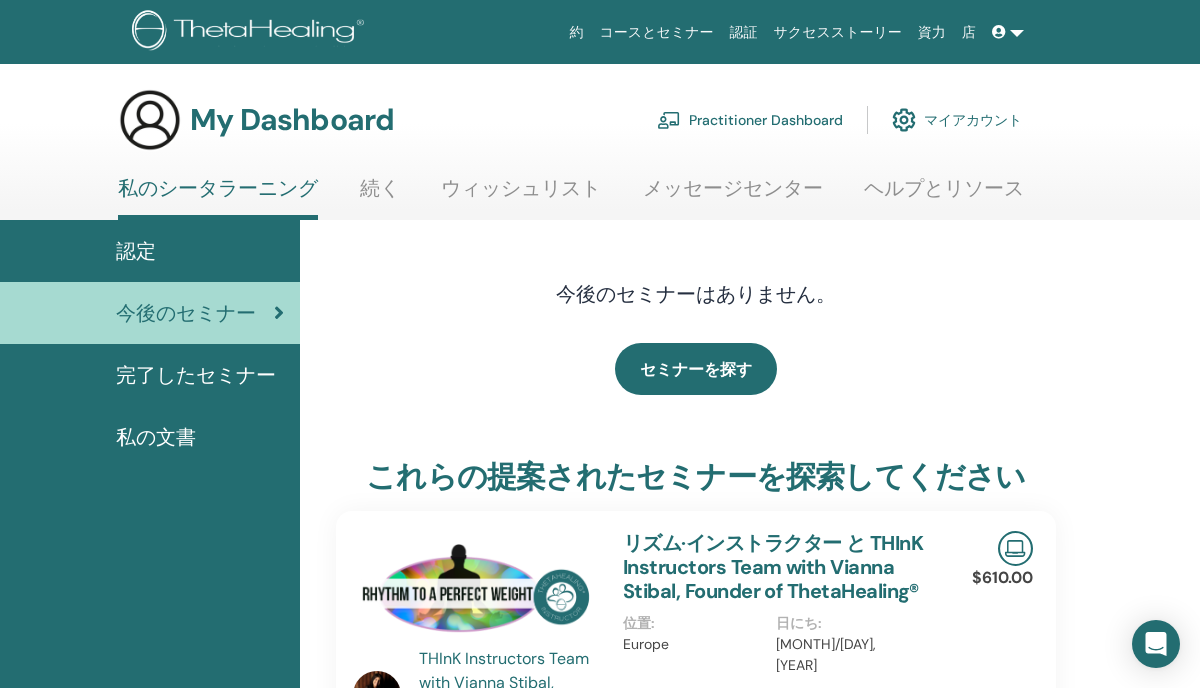 click on "完了したセミナー" at bounding box center (196, 375) 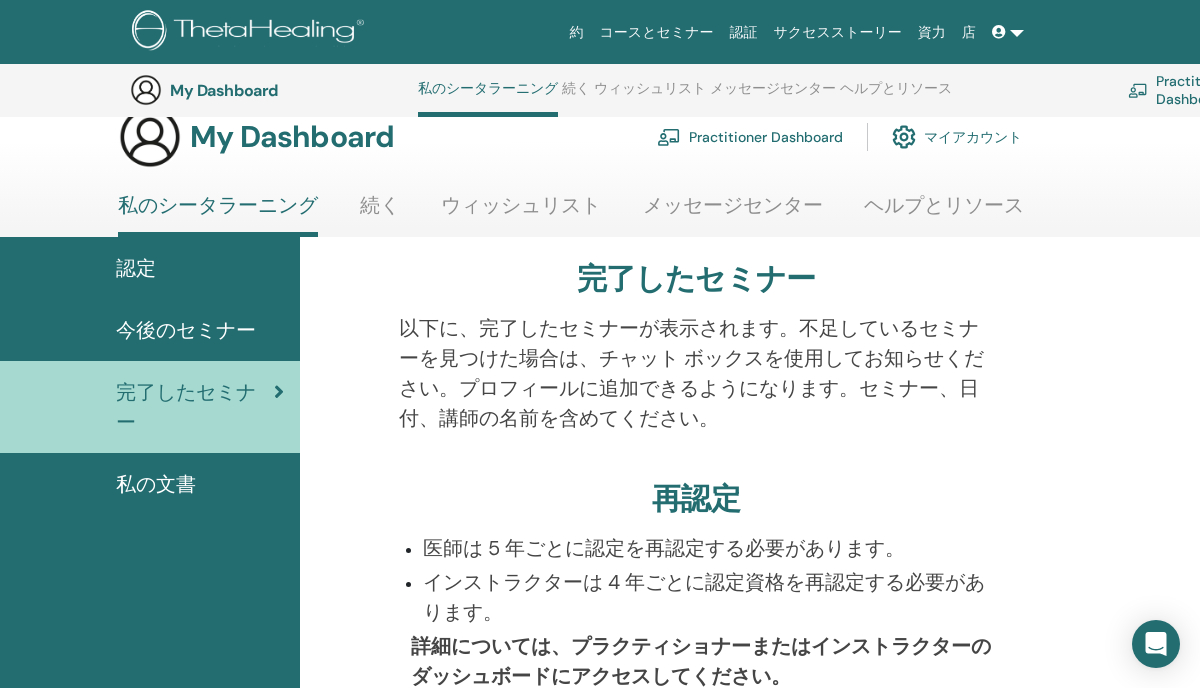 scroll, scrollTop: 0, scrollLeft: 0, axis: both 